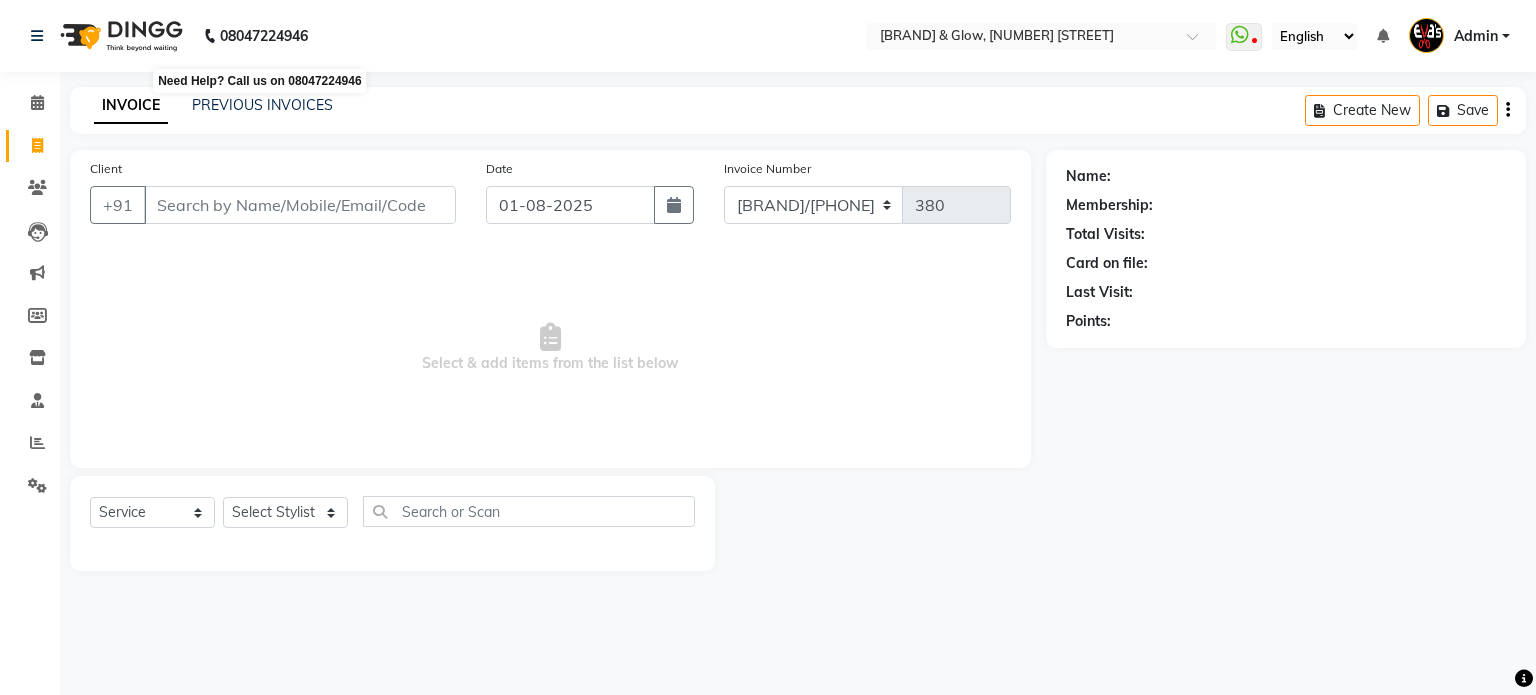 select on "service" 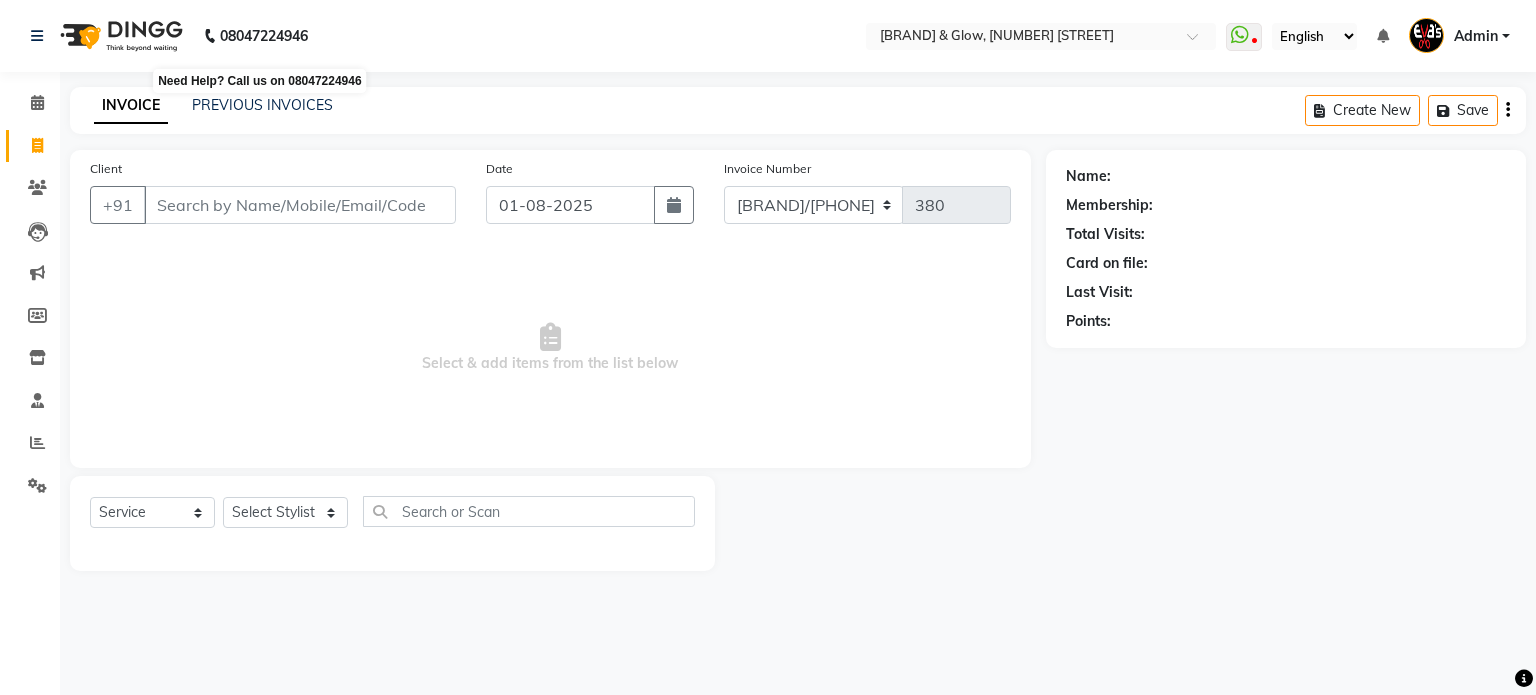 scroll, scrollTop: 0, scrollLeft: 0, axis: both 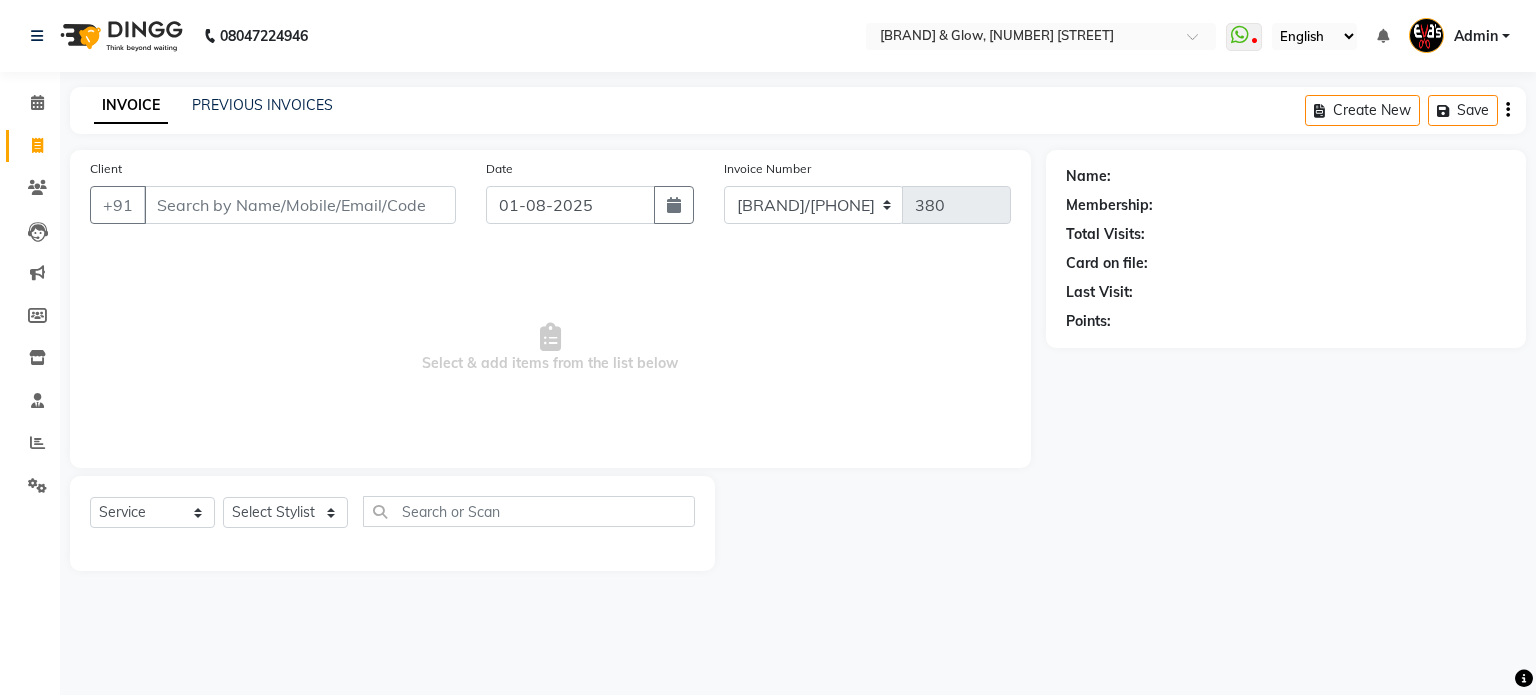 click on "Client" at bounding box center (300, 205) 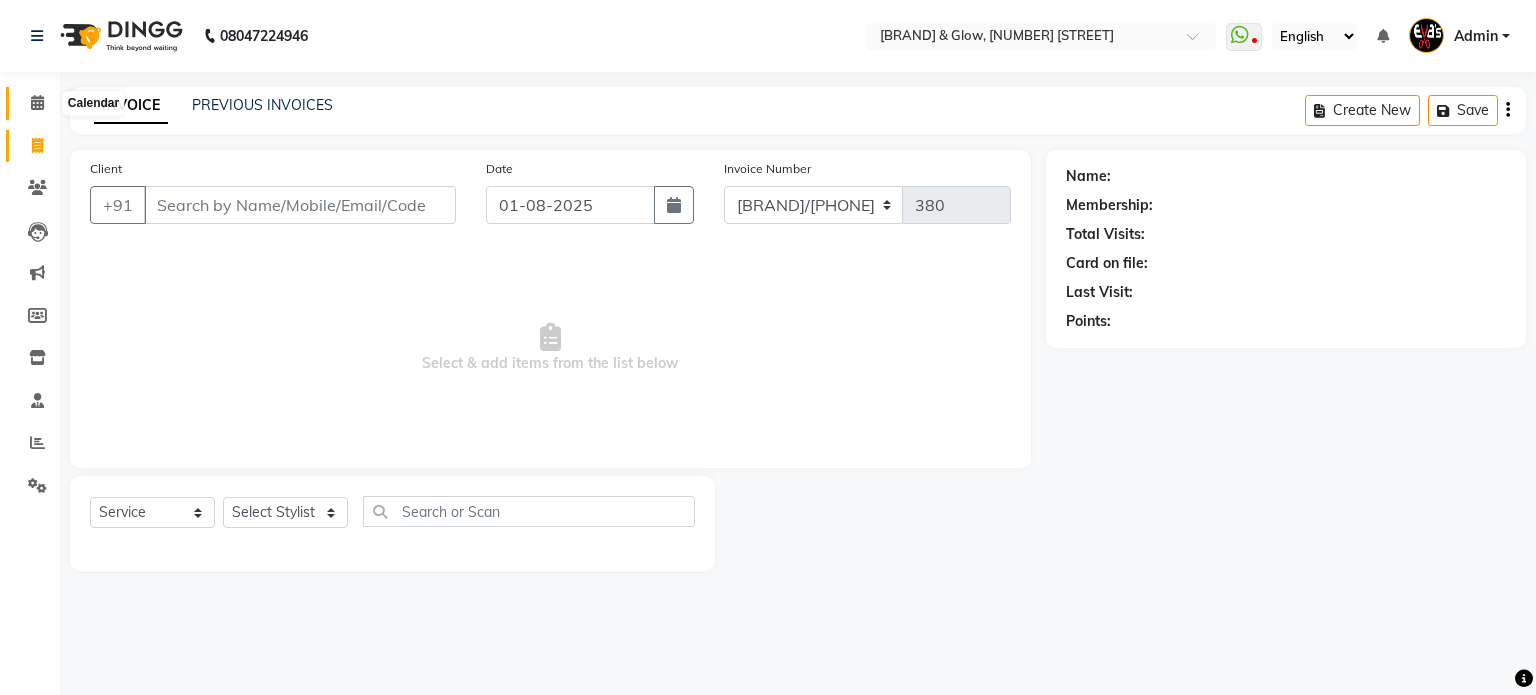 click 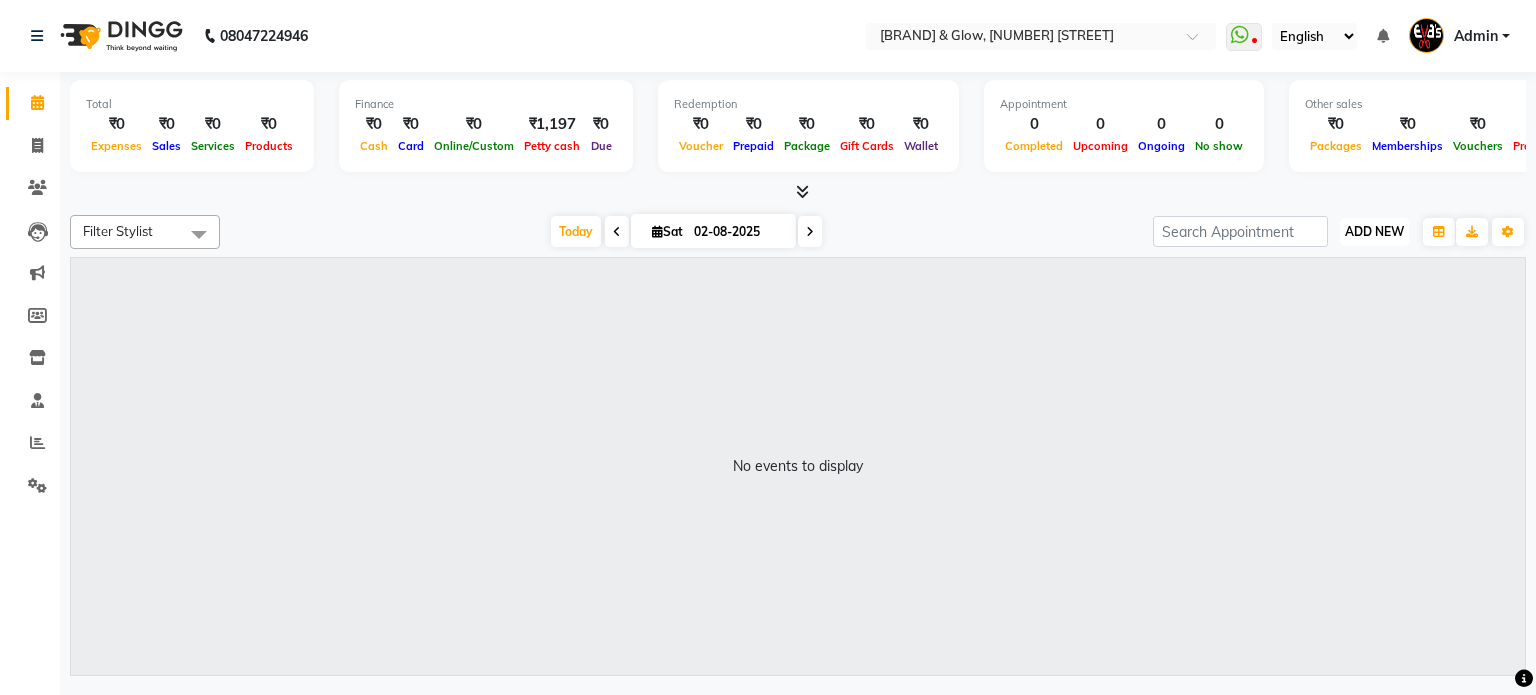 click on "ADD NEW" at bounding box center [1374, 231] 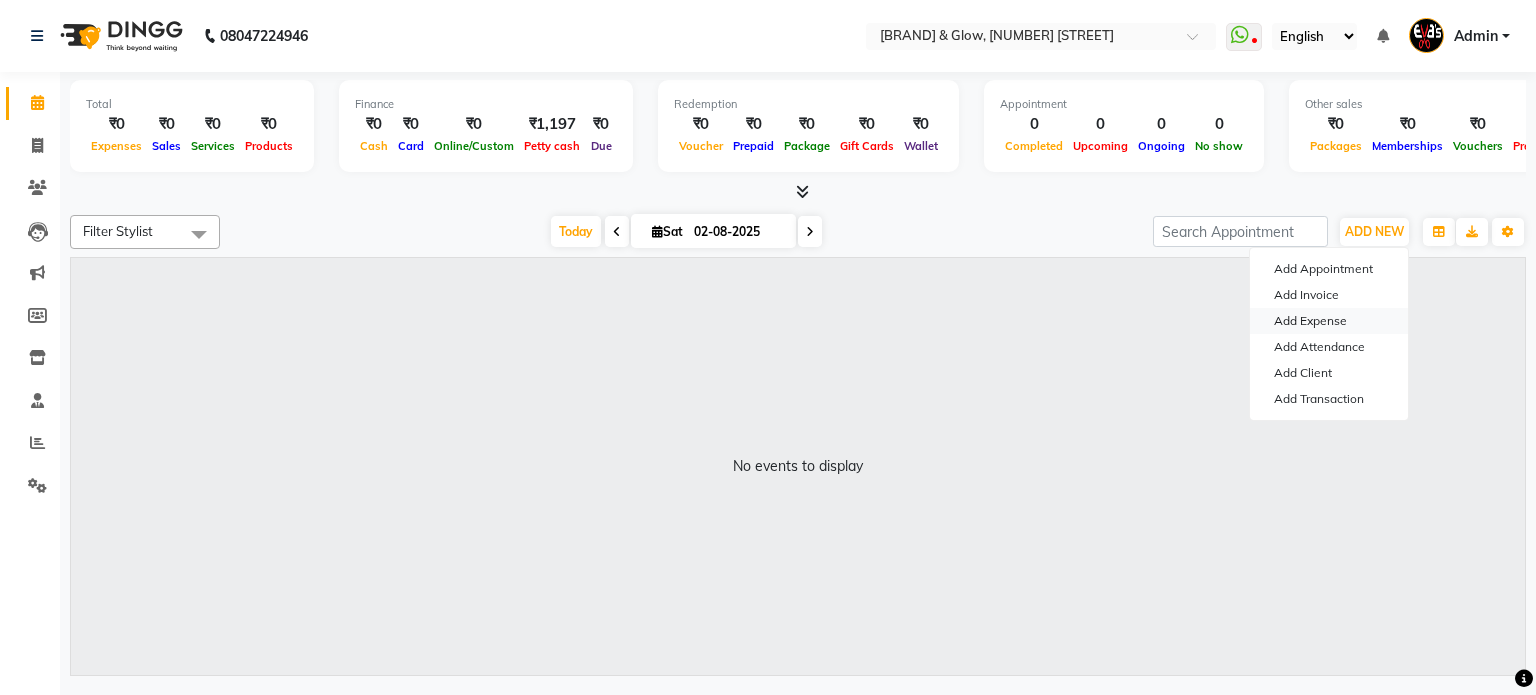 click on "Add Expense" at bounding box center (1329, 321) 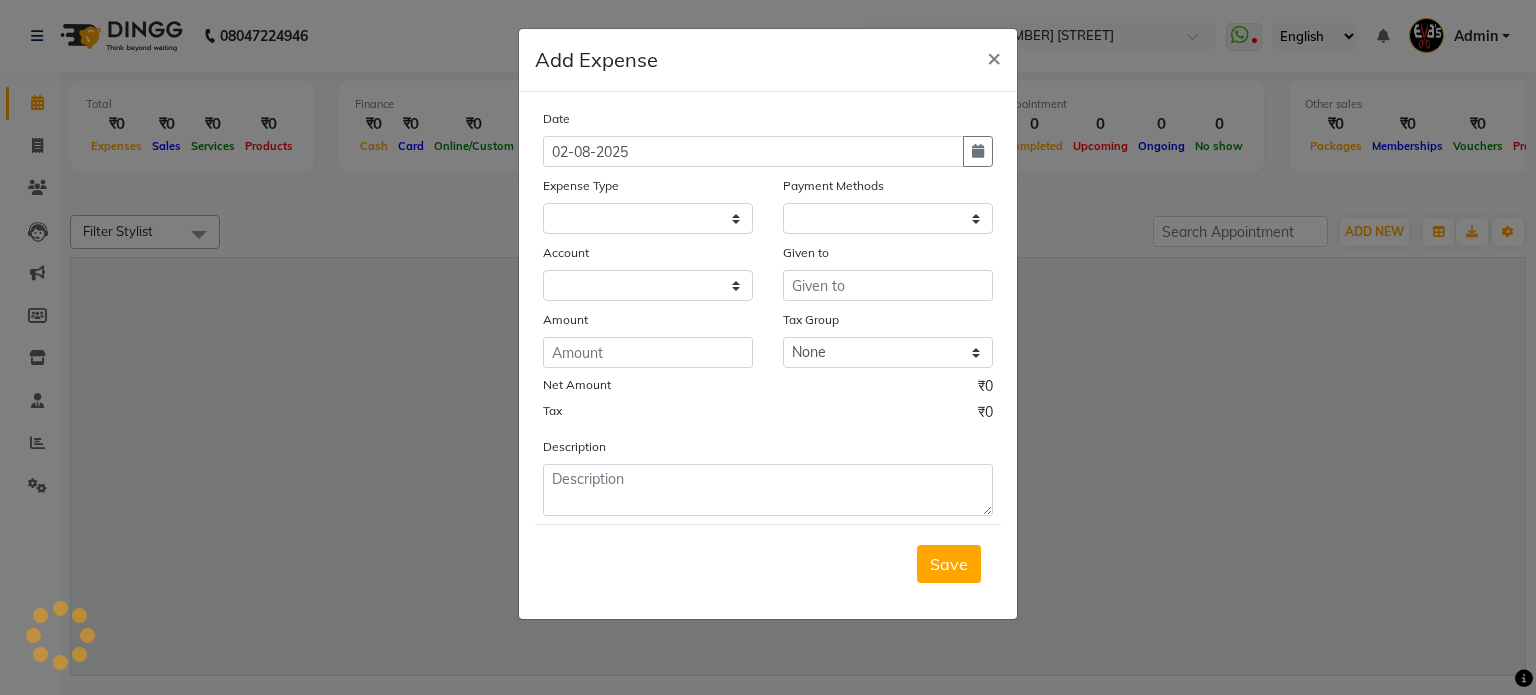 select on "1" 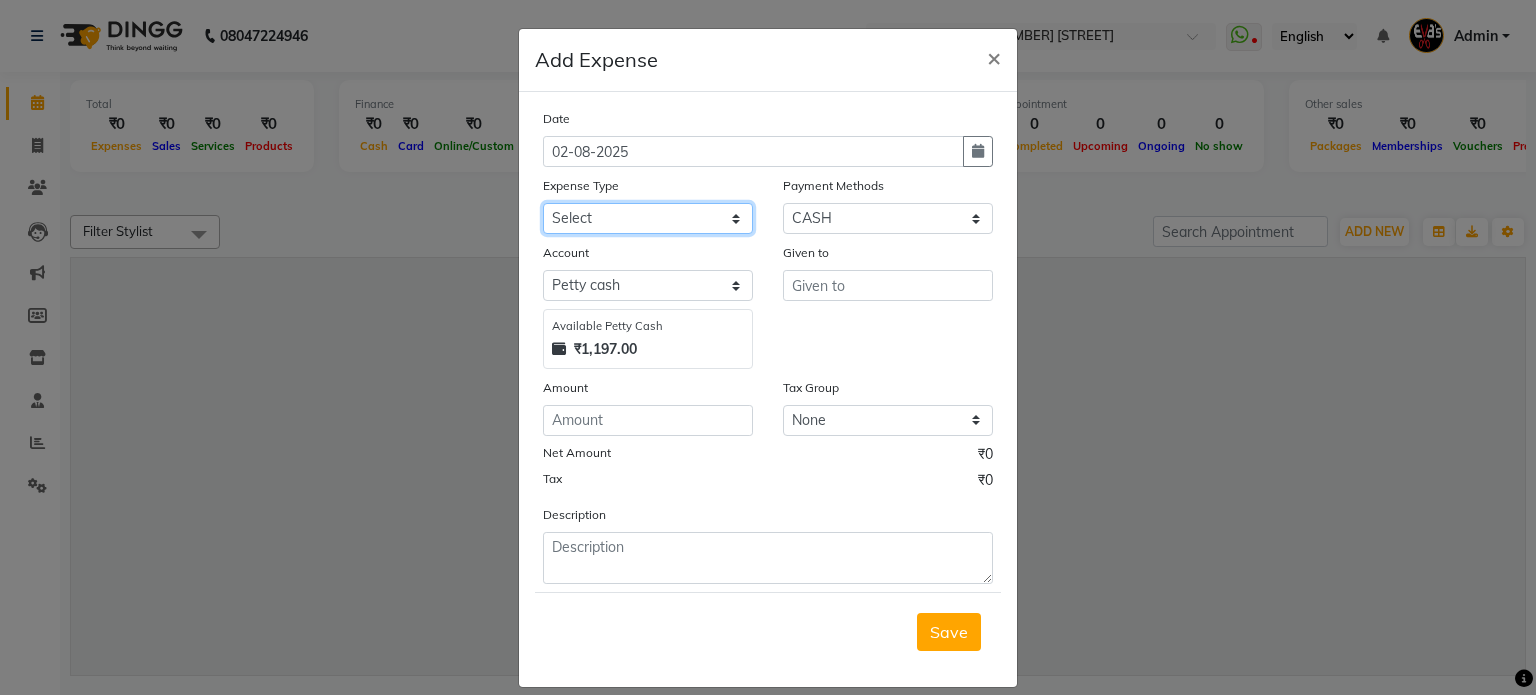 click on "Select Advance Salary Bank charges Car maintenance  Cash transfer to bank Cash transfer to hub Client Snacks Clinical charges Equipment Fuel Govt fee Incentive Insurance International purchase Loan Repayment Maintenance Marketing Miscellaneous MRA Other Pantry Product Rent Salary Staff Snacks Tax Tea & Refreshment Utilities" 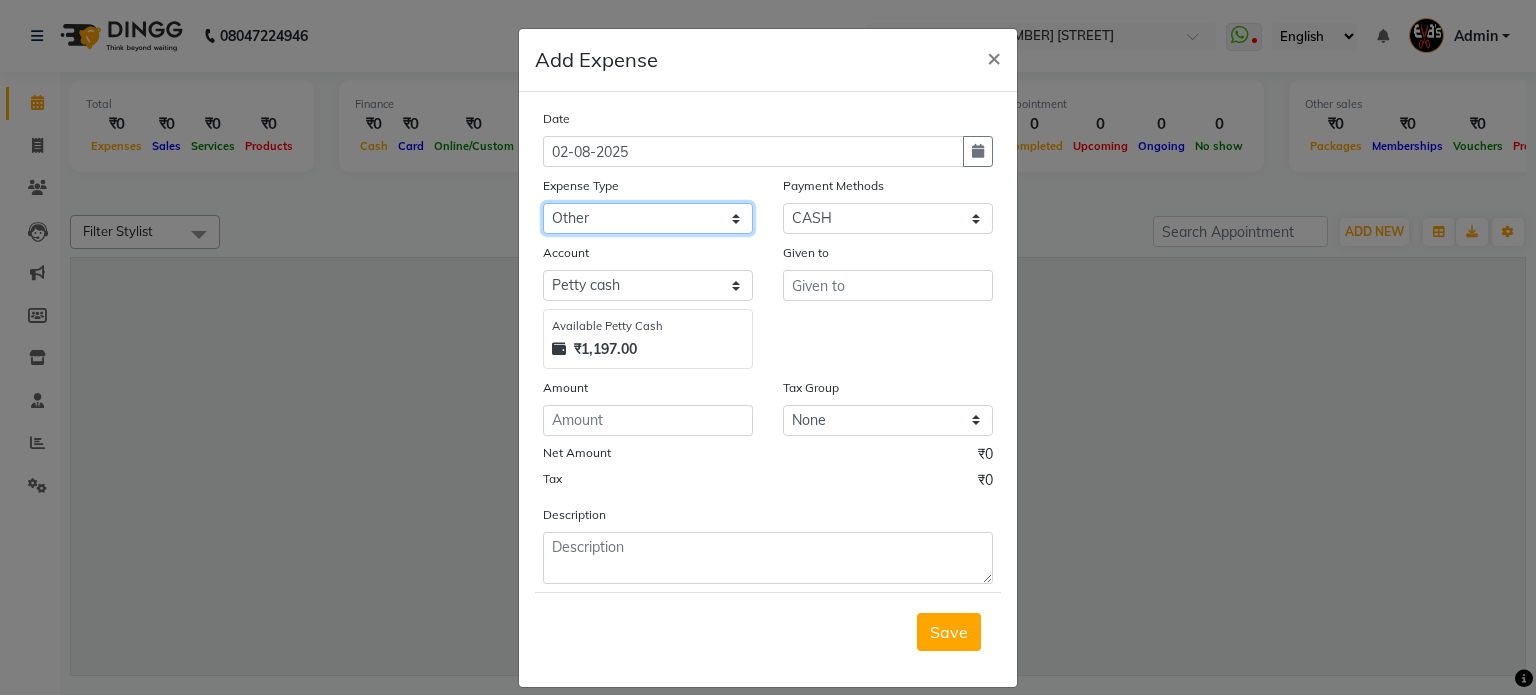 click on "Select Advance Salary Bank charges Car maintenance  Cash transfer to bank Cash transfer to hub Client Snacks Clinical charges Equipment Fuel Govt fee Incentive Insurance International purchase Loan Repayment Maintenance Marketing Miscellaneous MRA Other Pantry Product Rent Salary Staff Snacks Tax Tea & Refreshment Utilities" 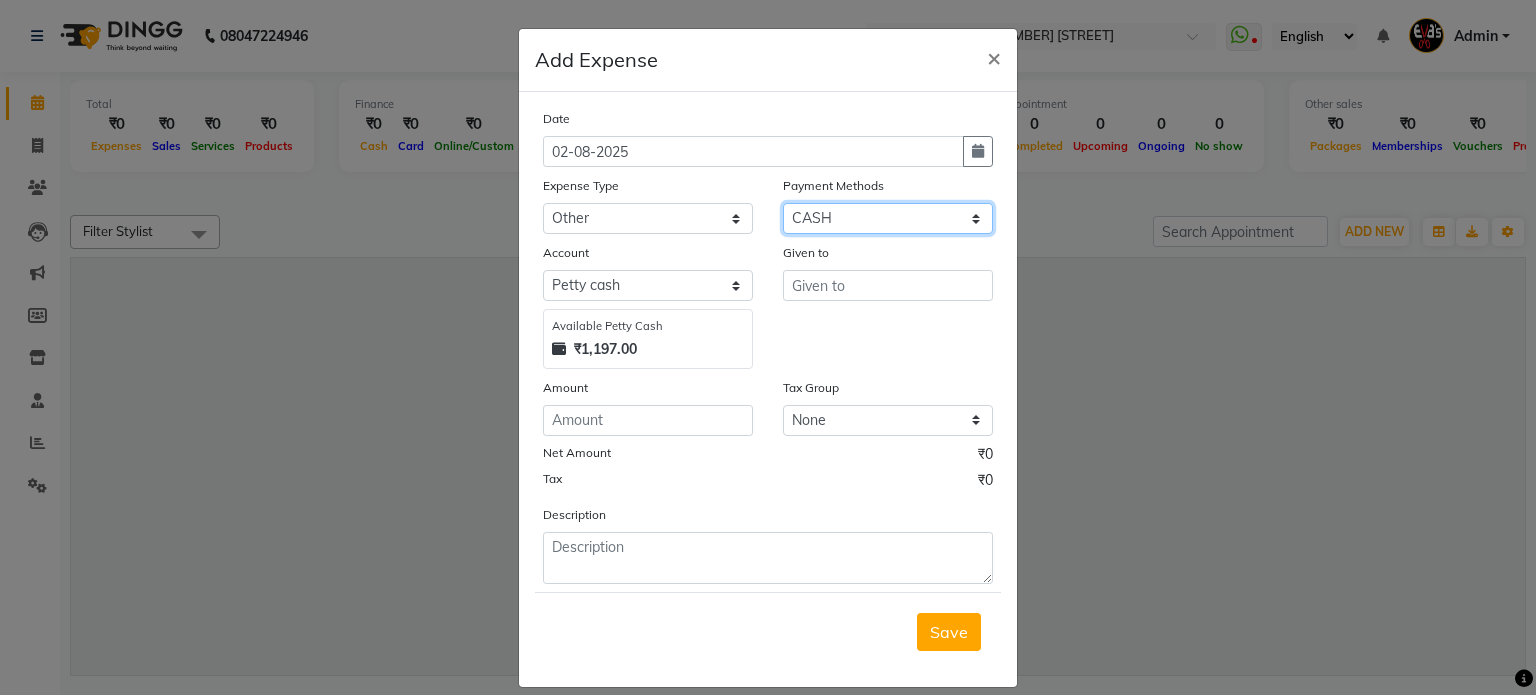 click on "Select CASH CARD ONLINE PhonePe" 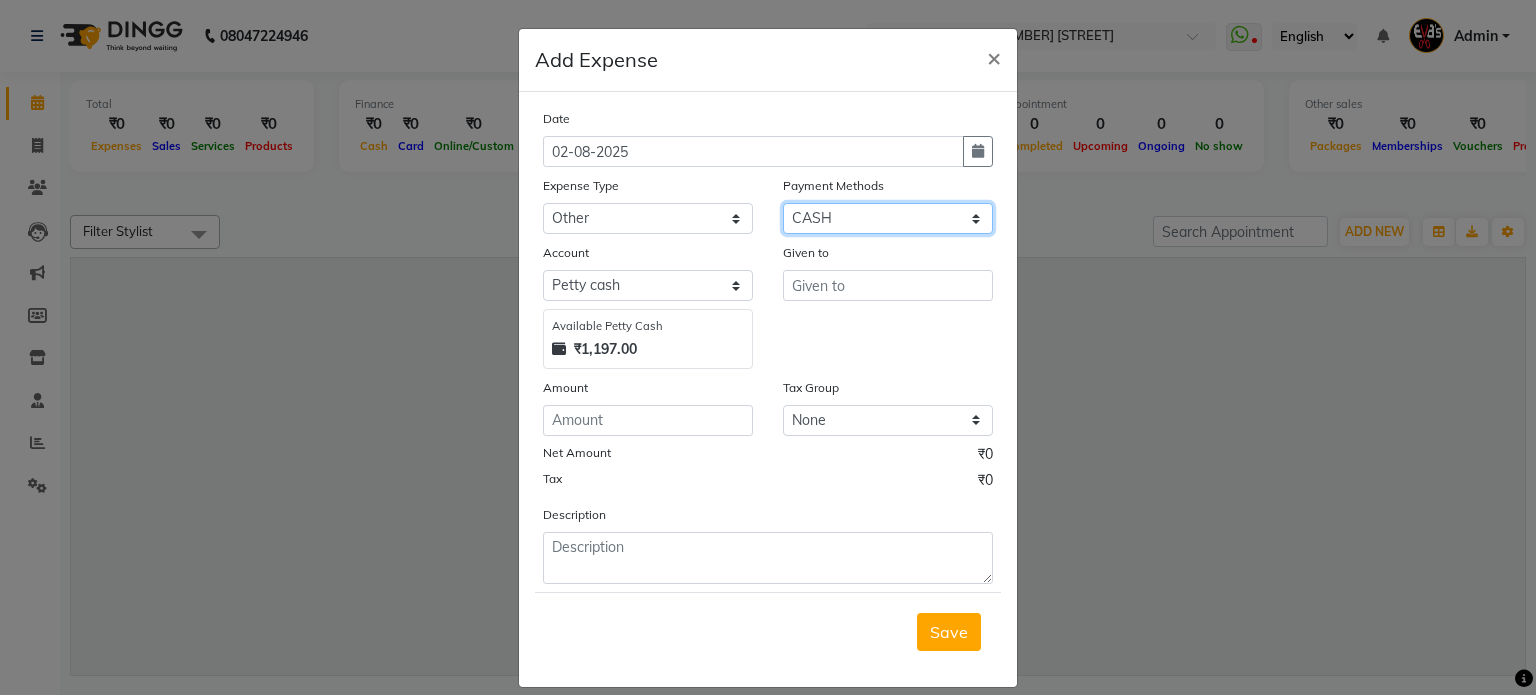 click on "Select CASH CARD ONLINE PhonePe" 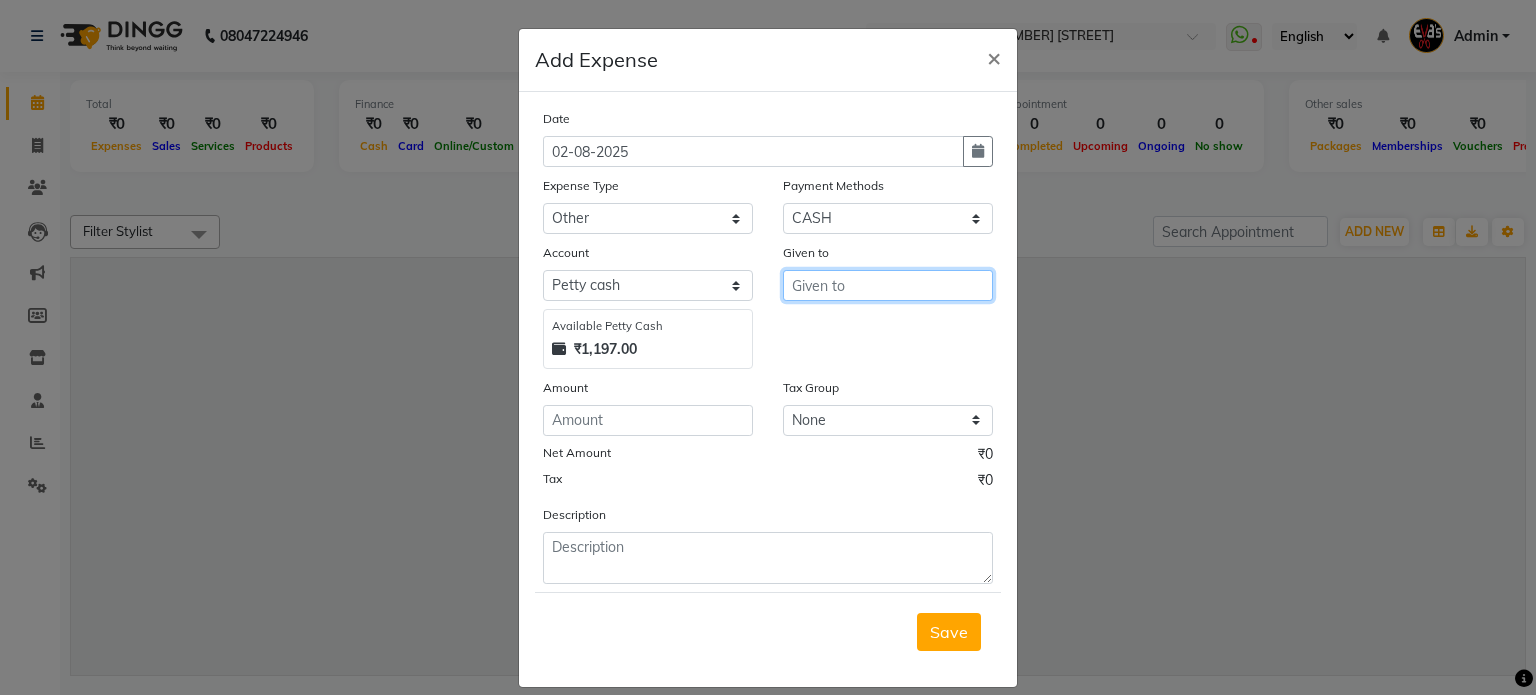 click at bounding box center [888, 285] 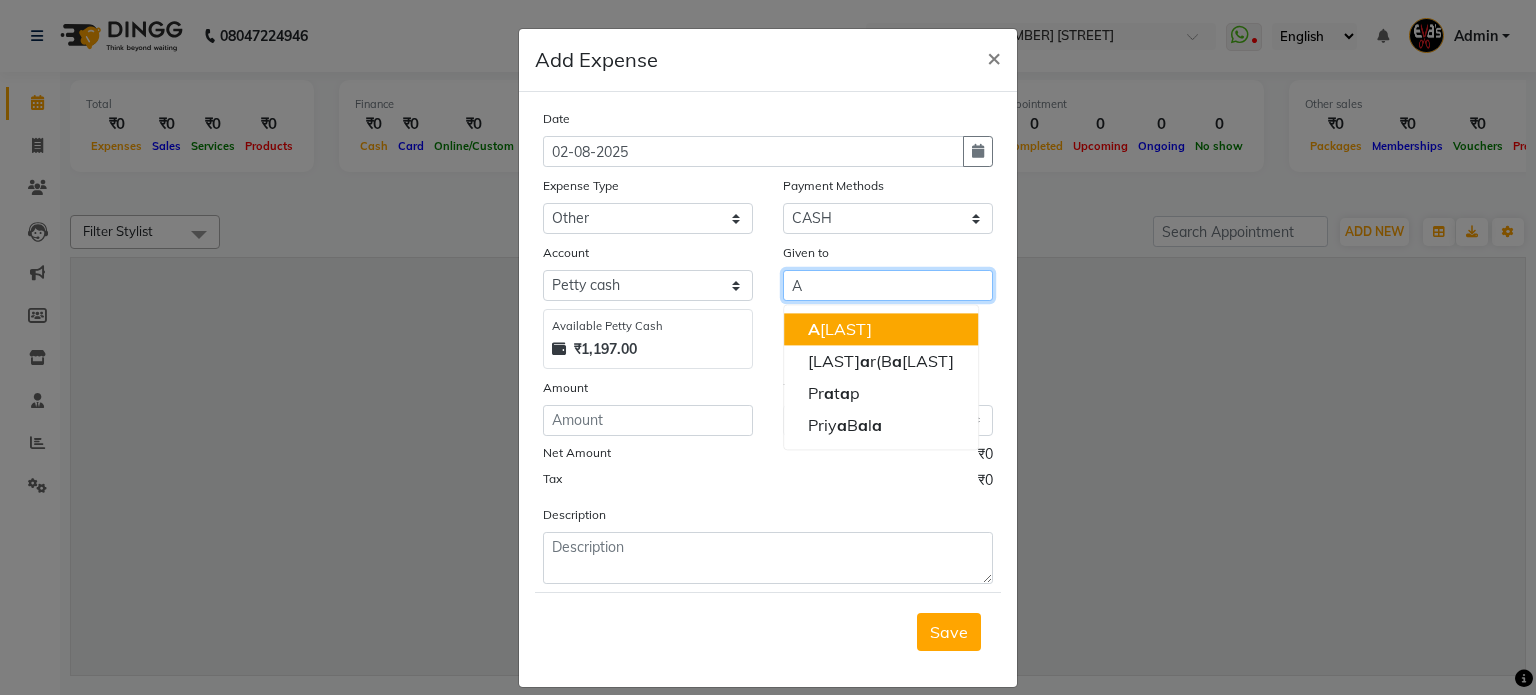 click on "[FIRST]" at bounding box center [881, 329] 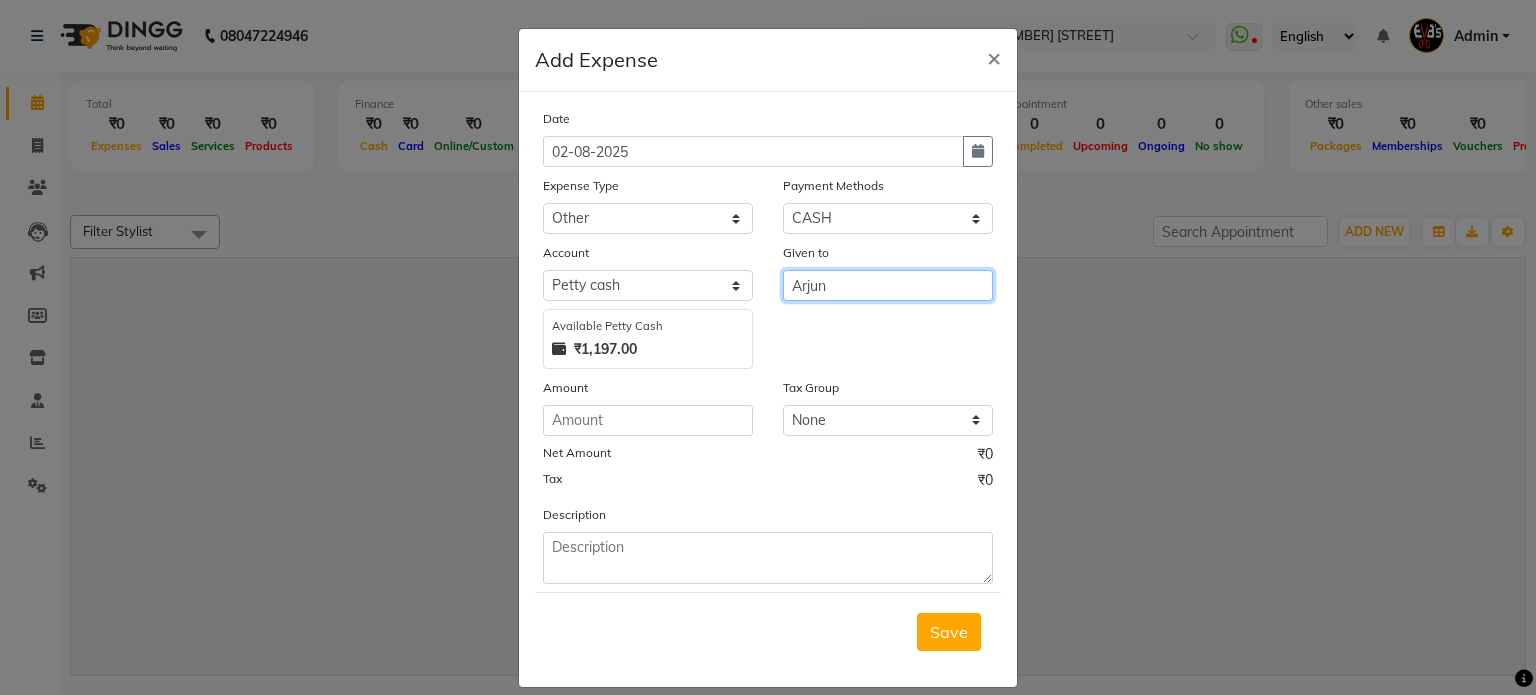 type on "Arjun" 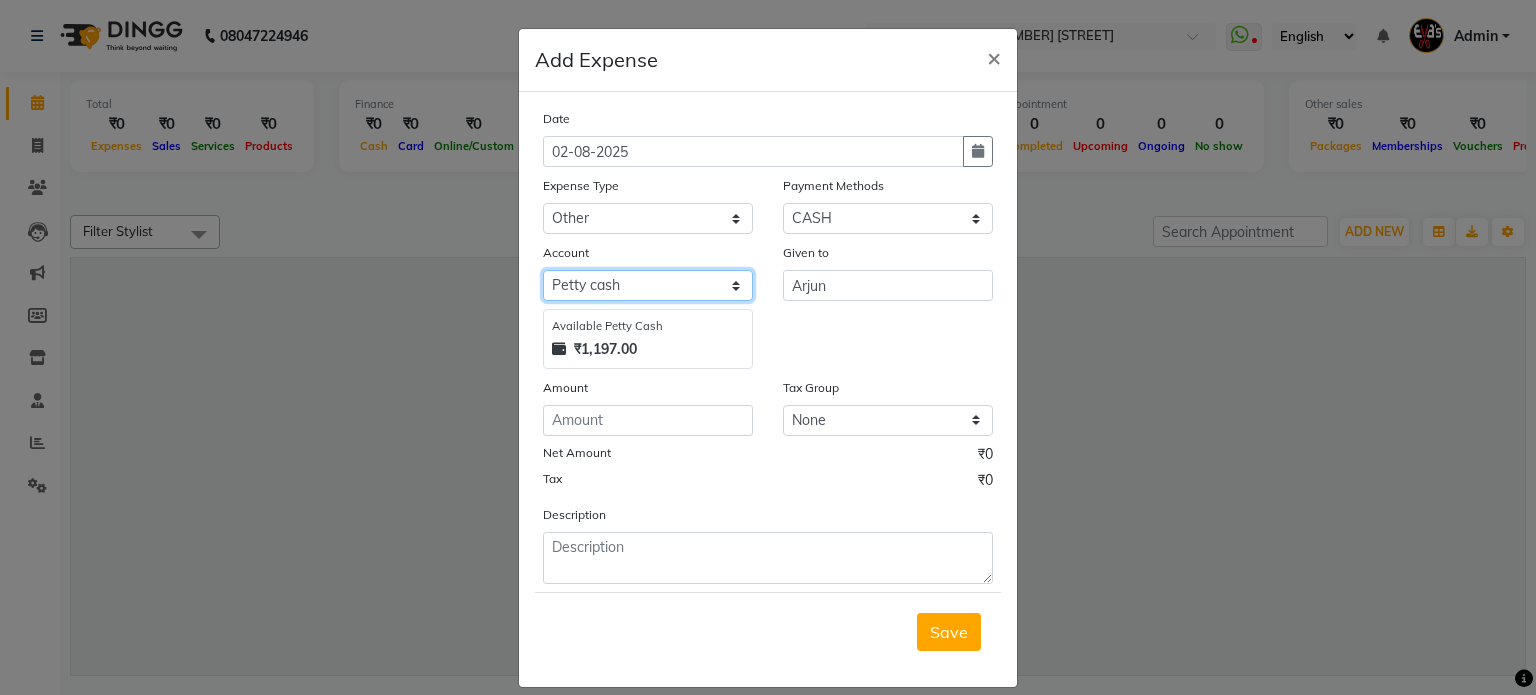 click on "Select Petty cash Default account" 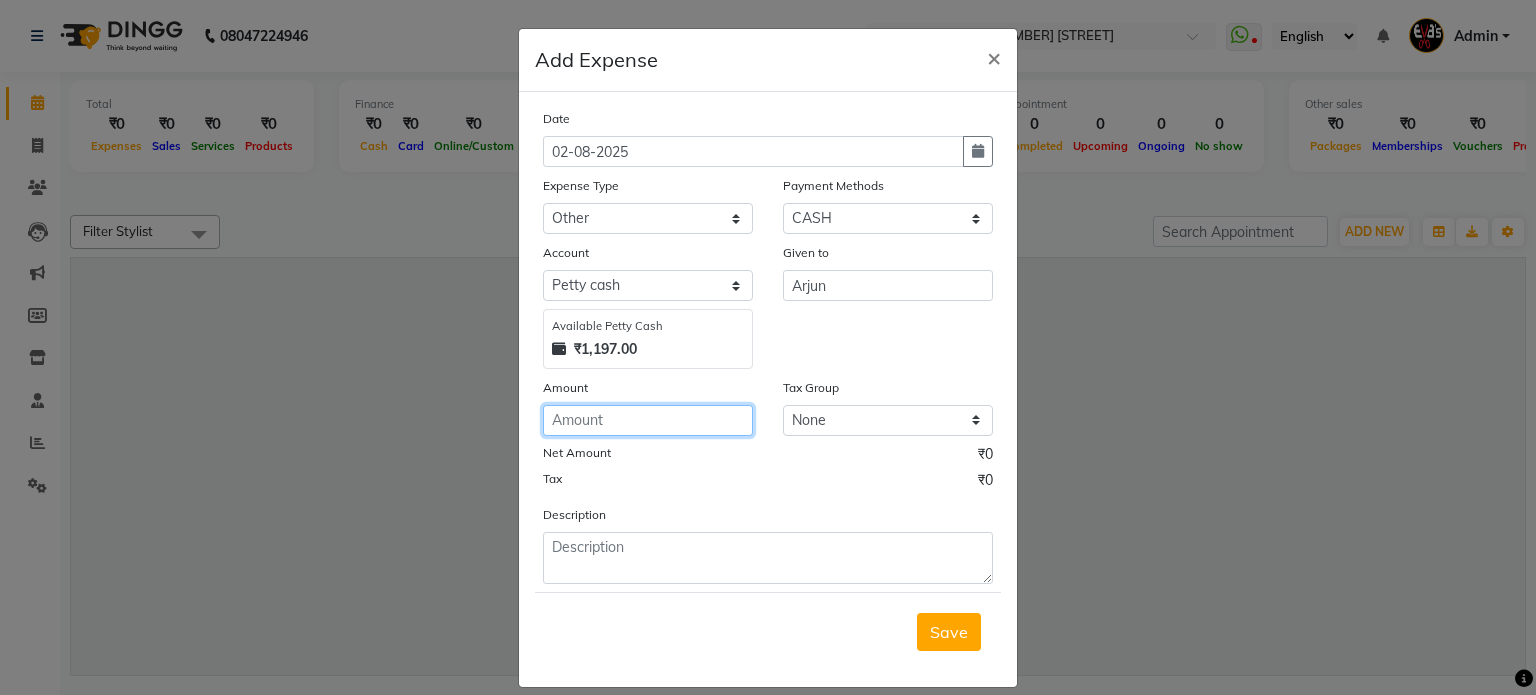 click 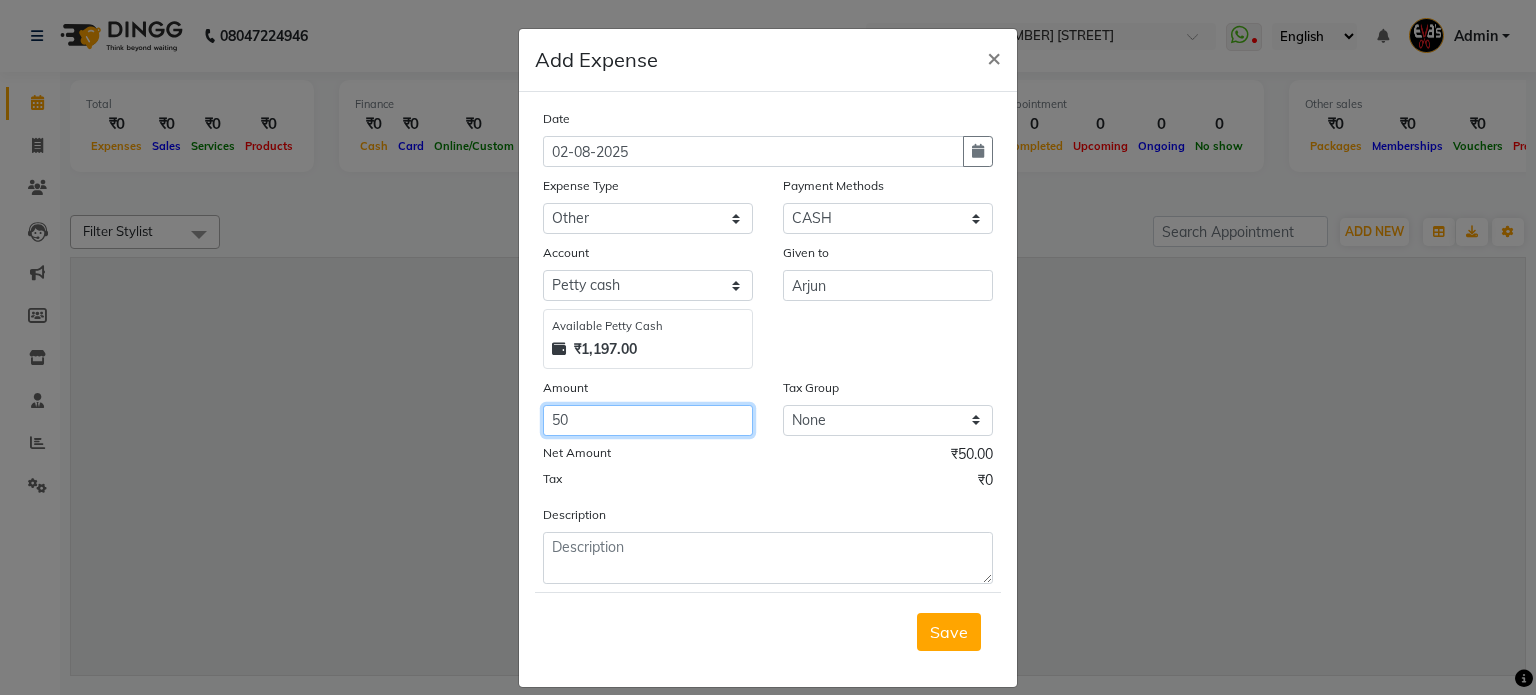 type on "50" 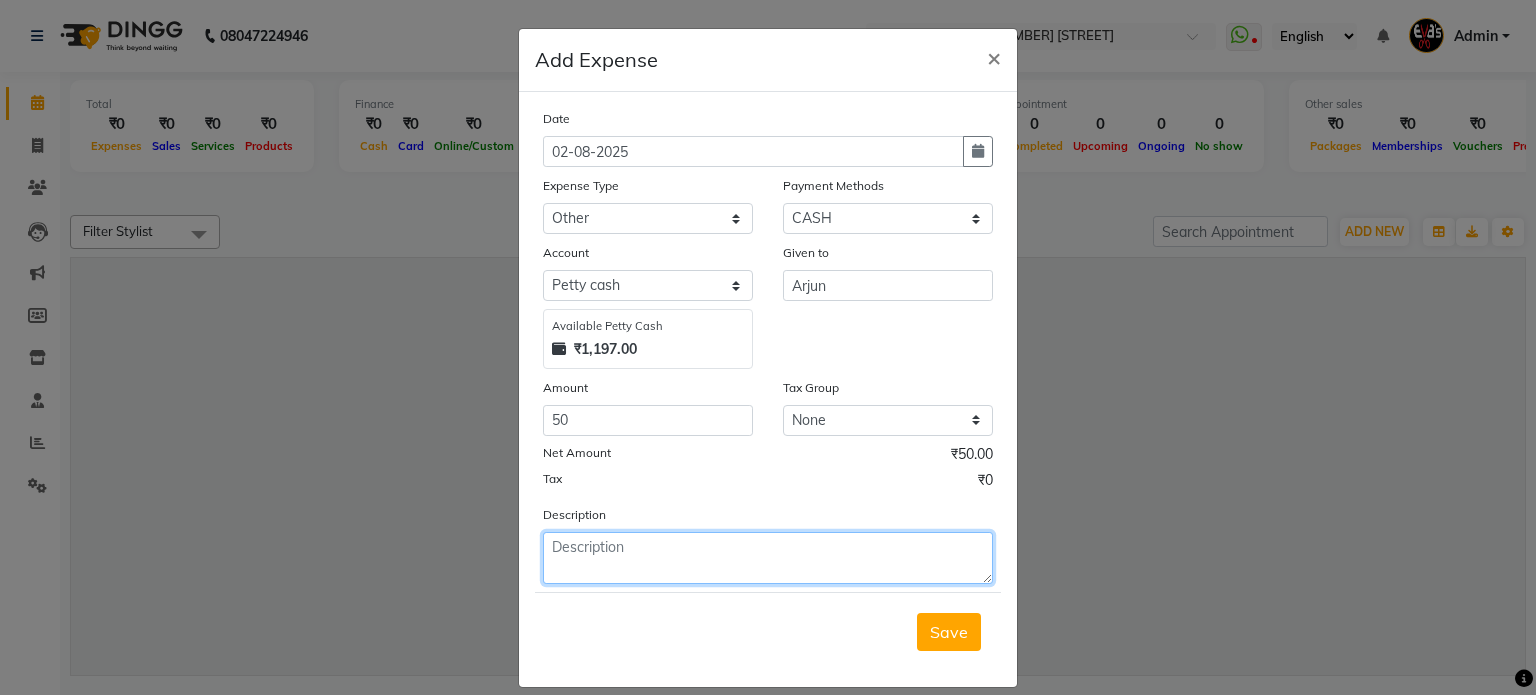 click 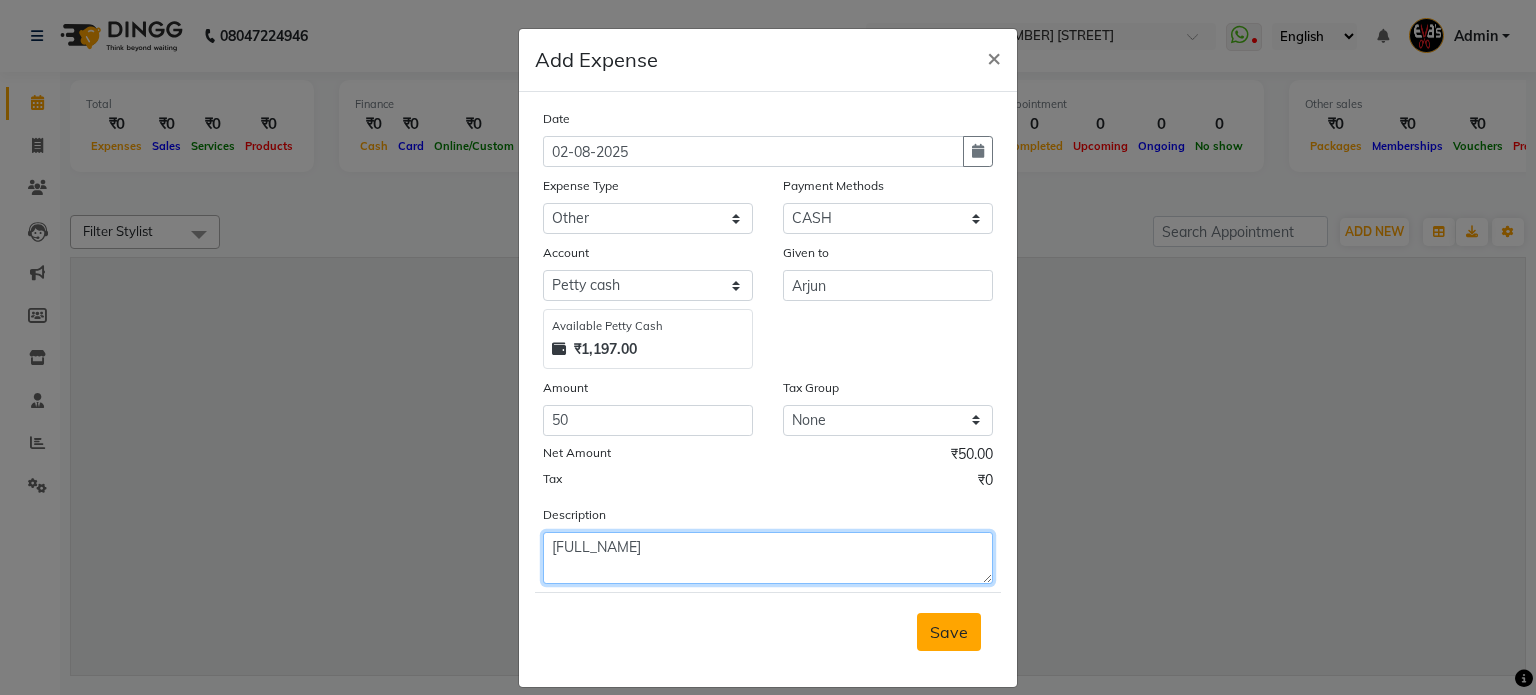 type on "[FULL_NAME]" 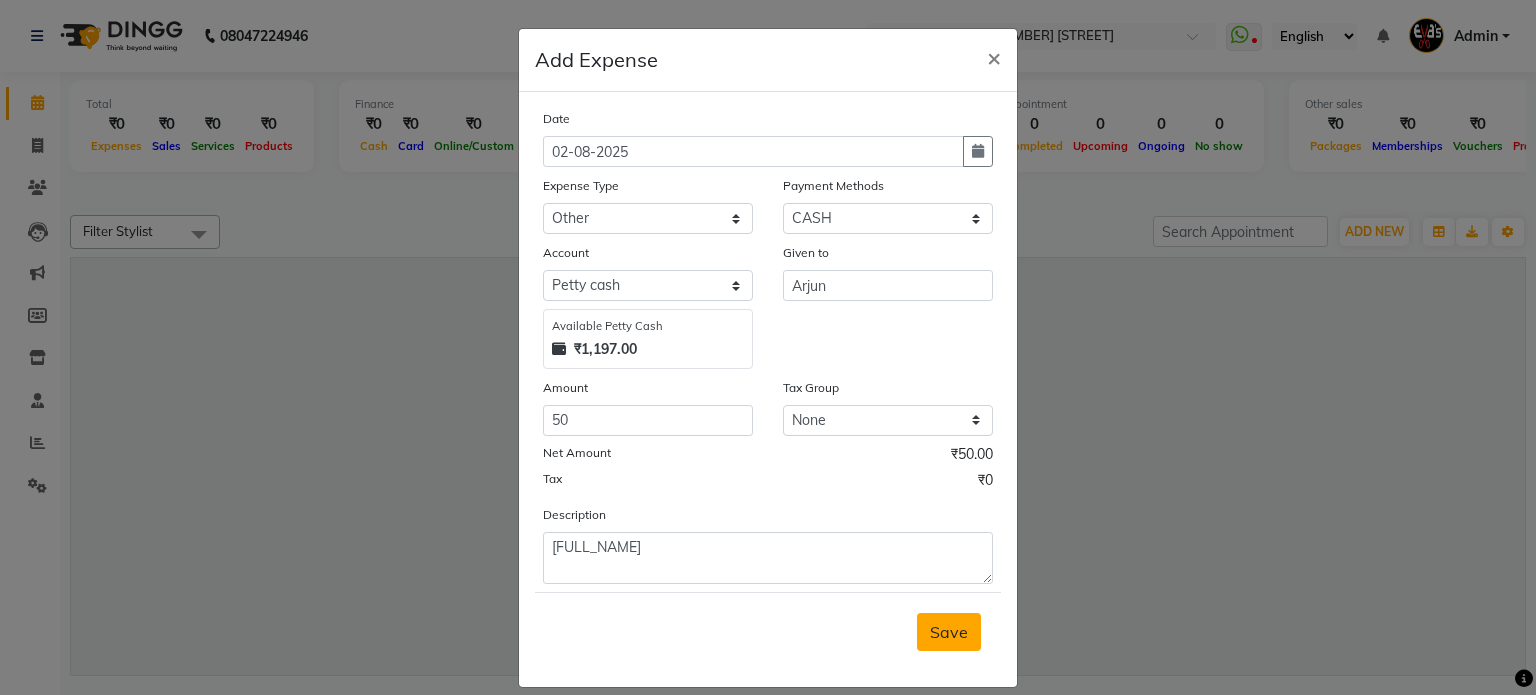 click on "Save" at bounding box center [949, 632] 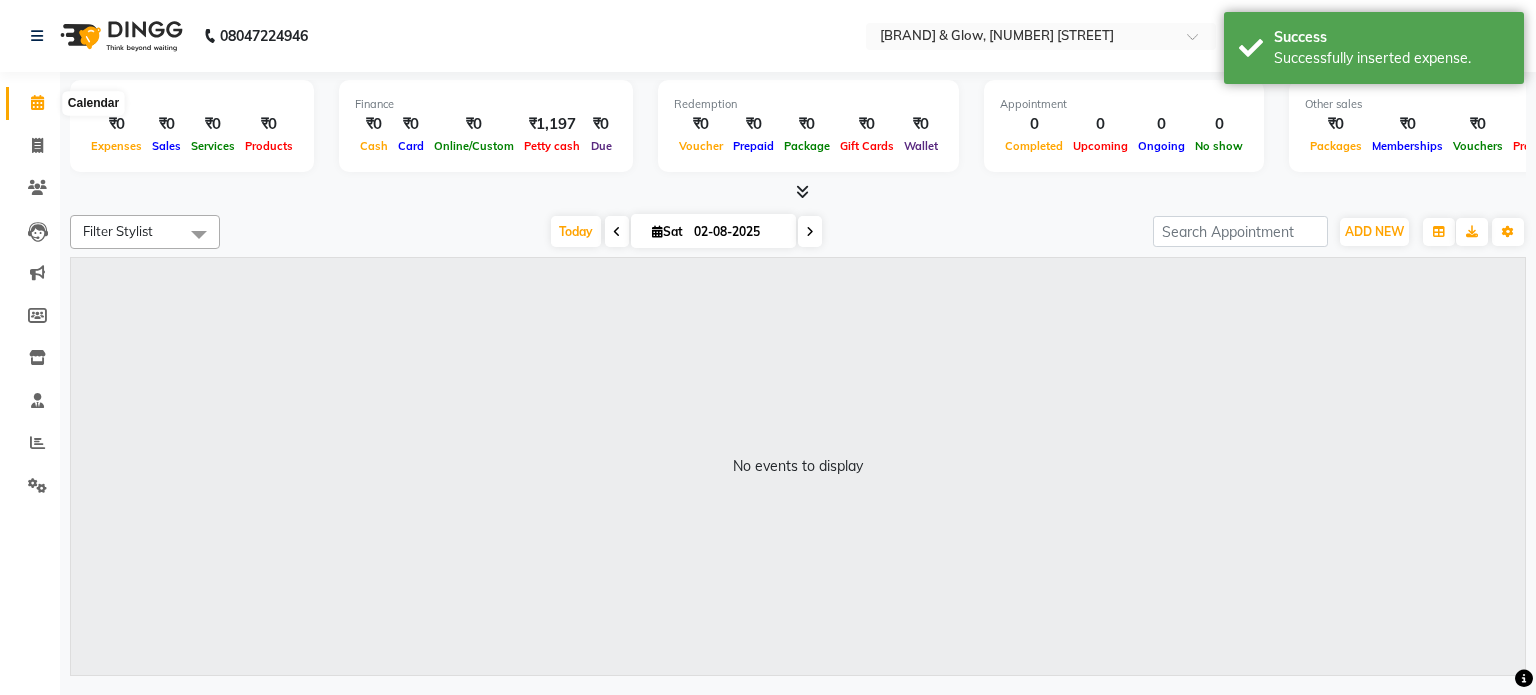 click 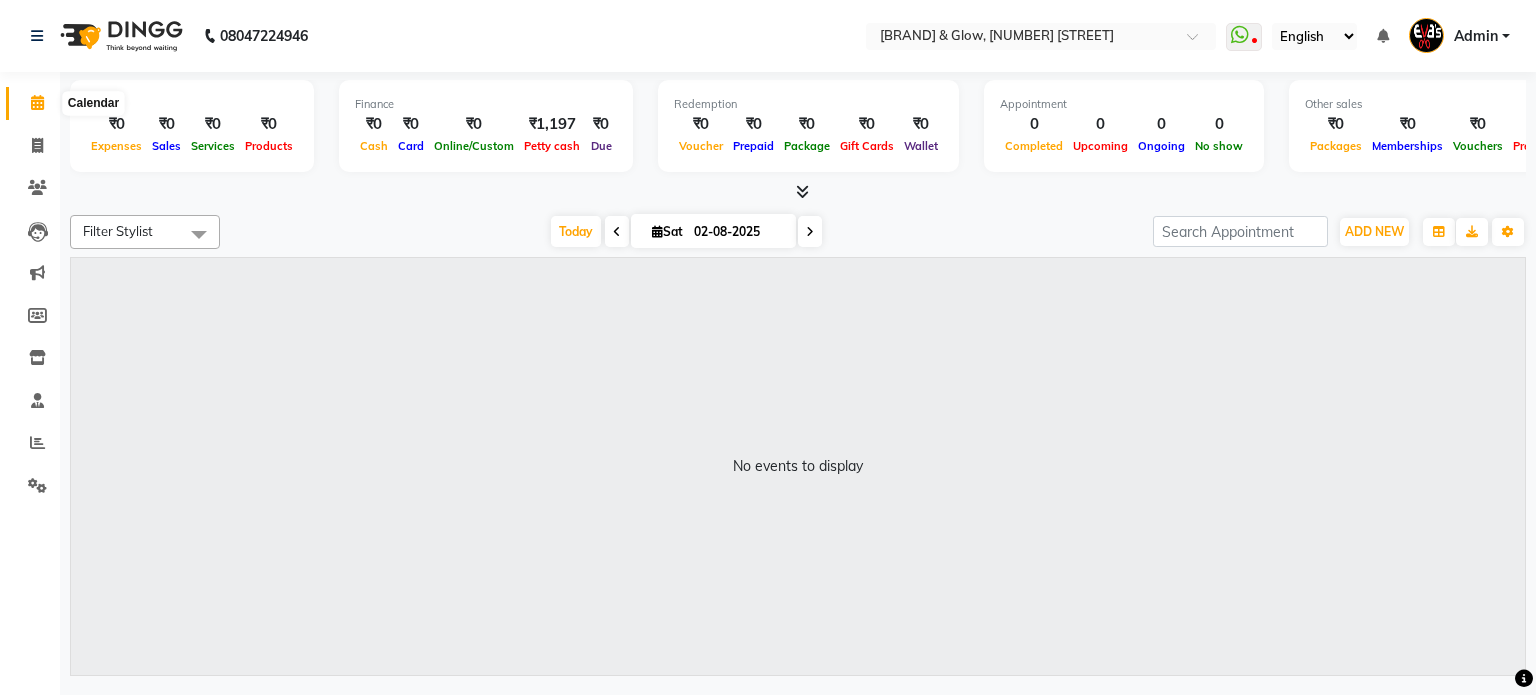 click 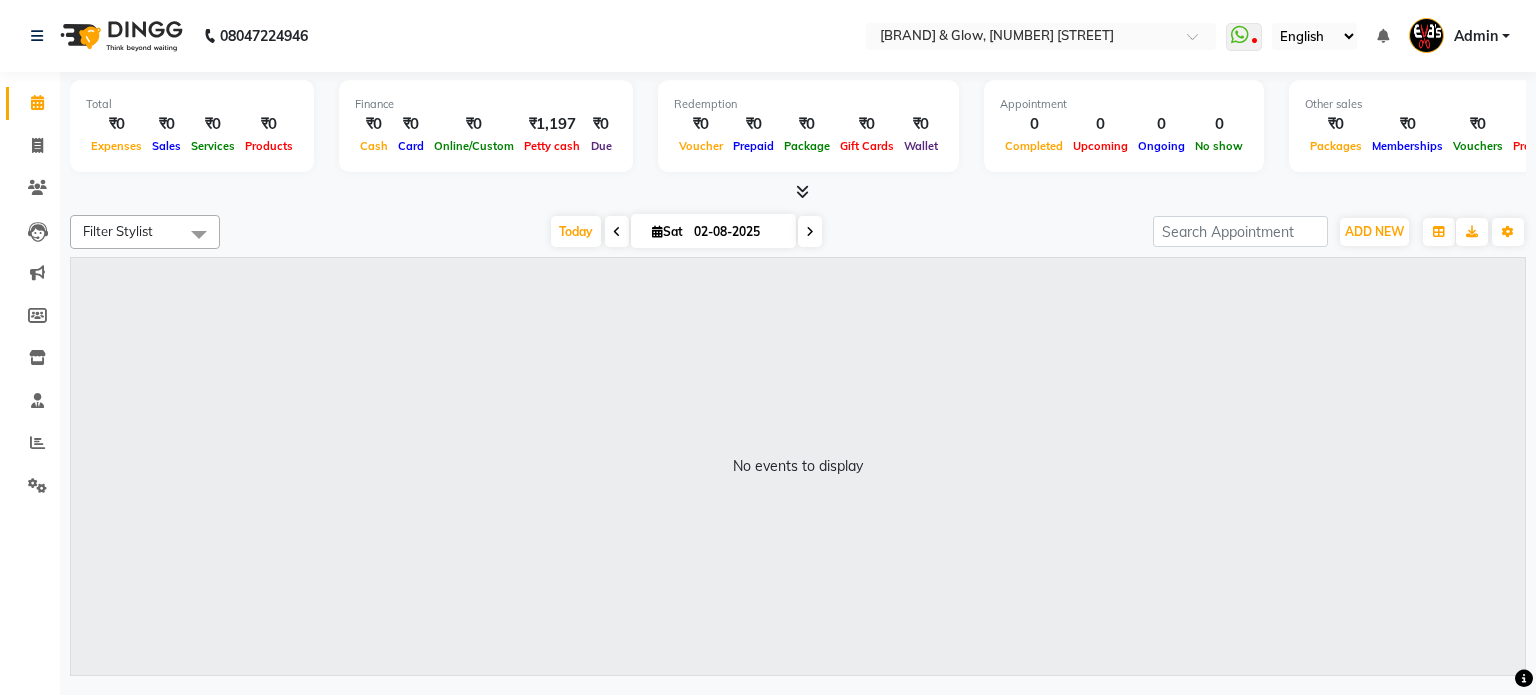 click 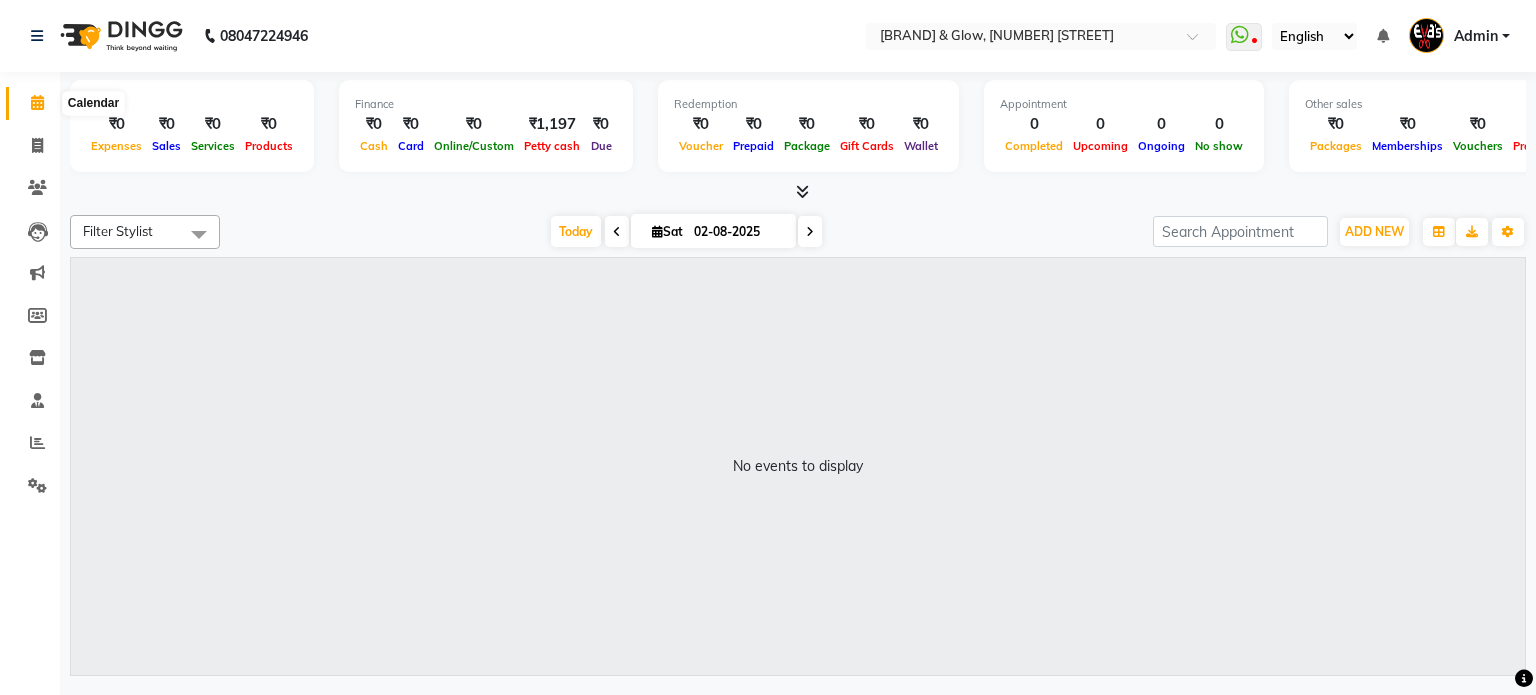 click 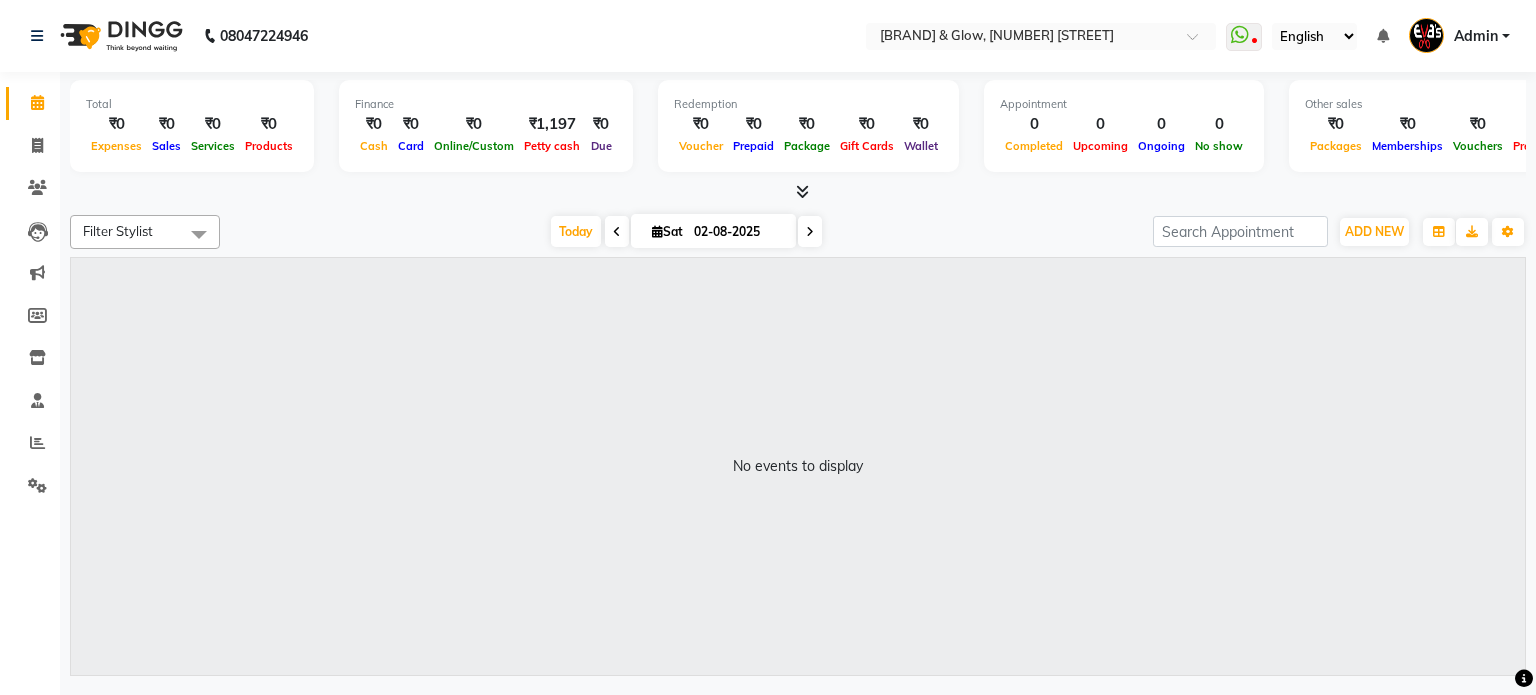 click 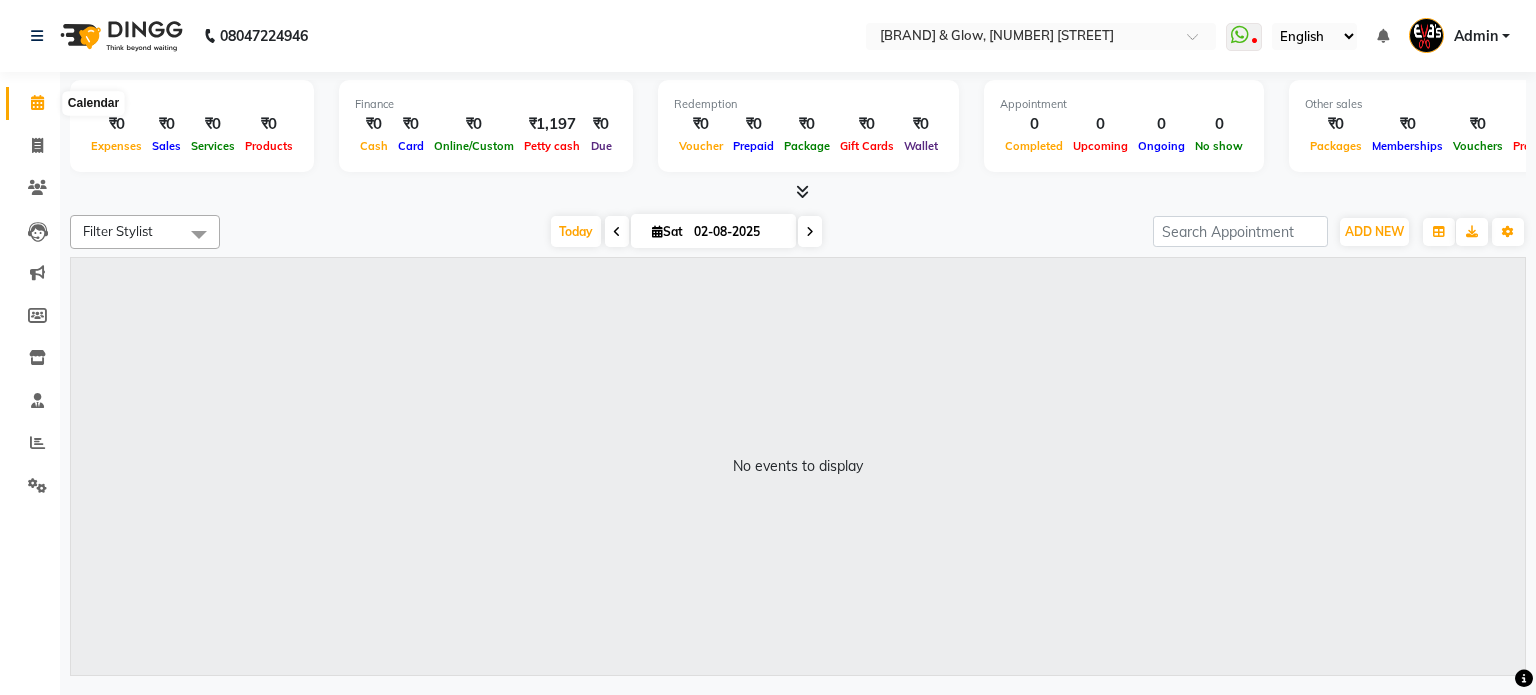 click 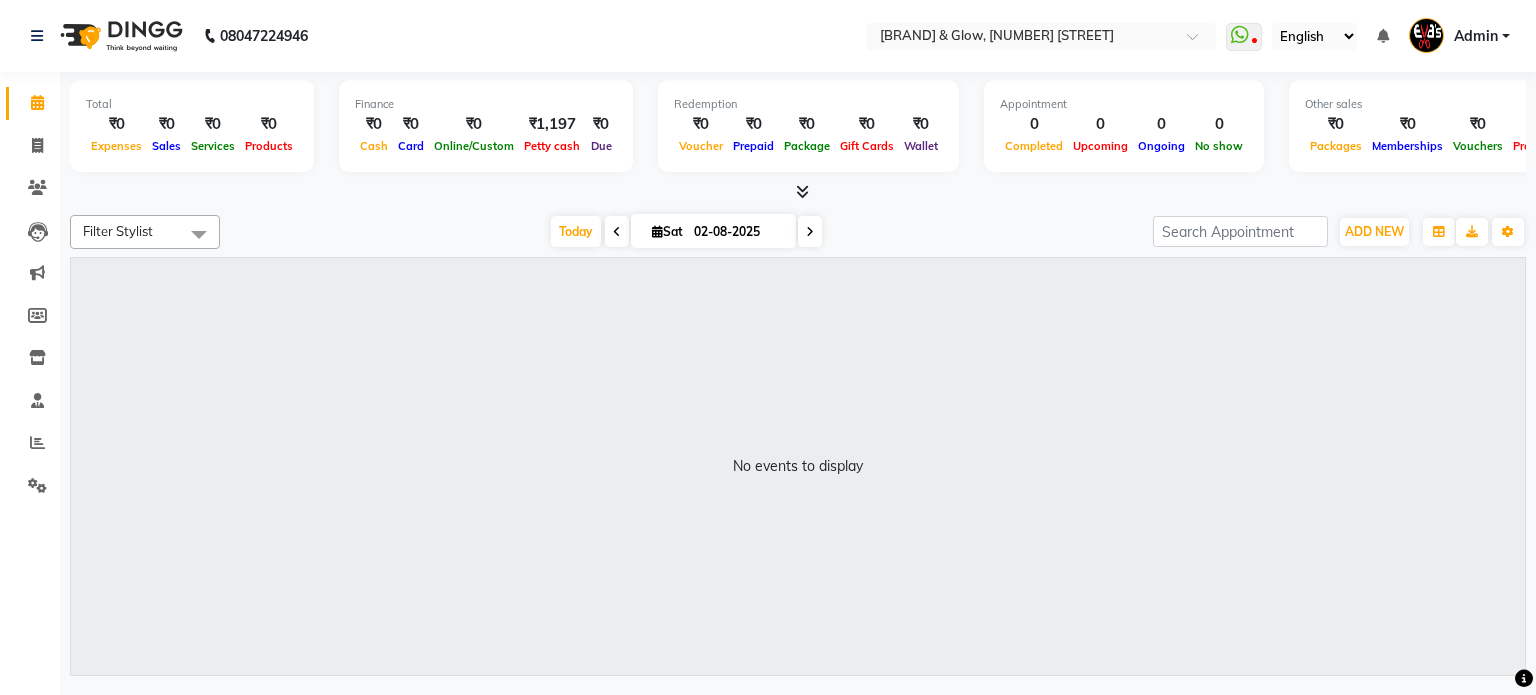 click 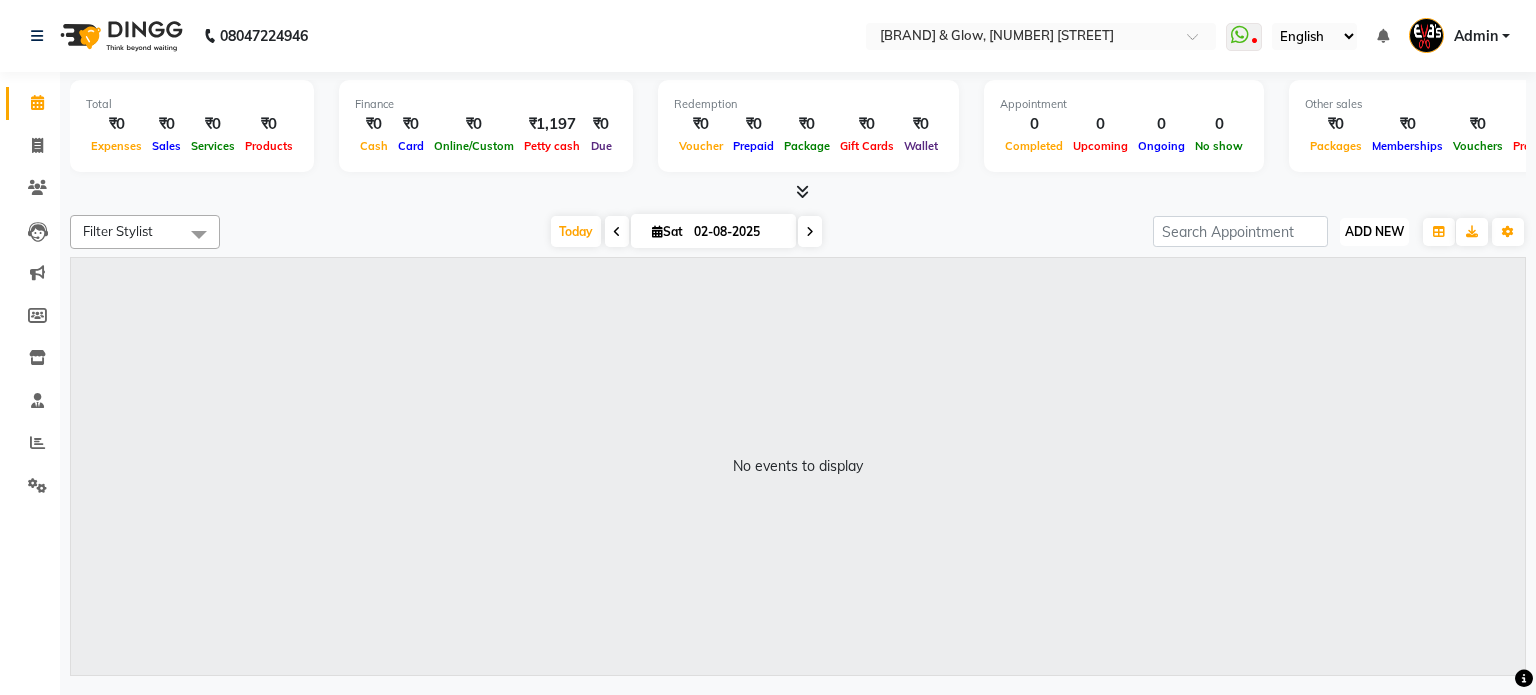 click on "ADD NEW" at bounding box center (1374, 231) 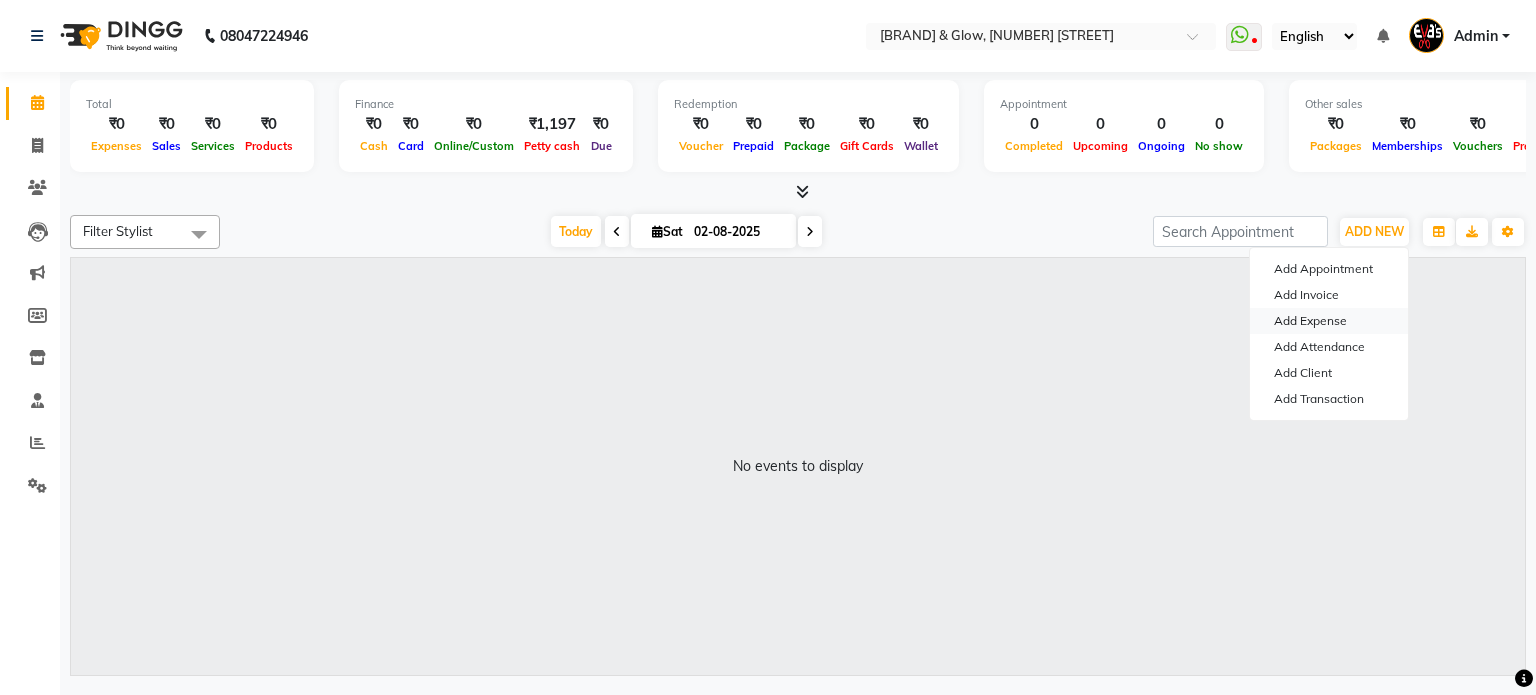 click on "Add Expense" at bounding box center (1329, 321) 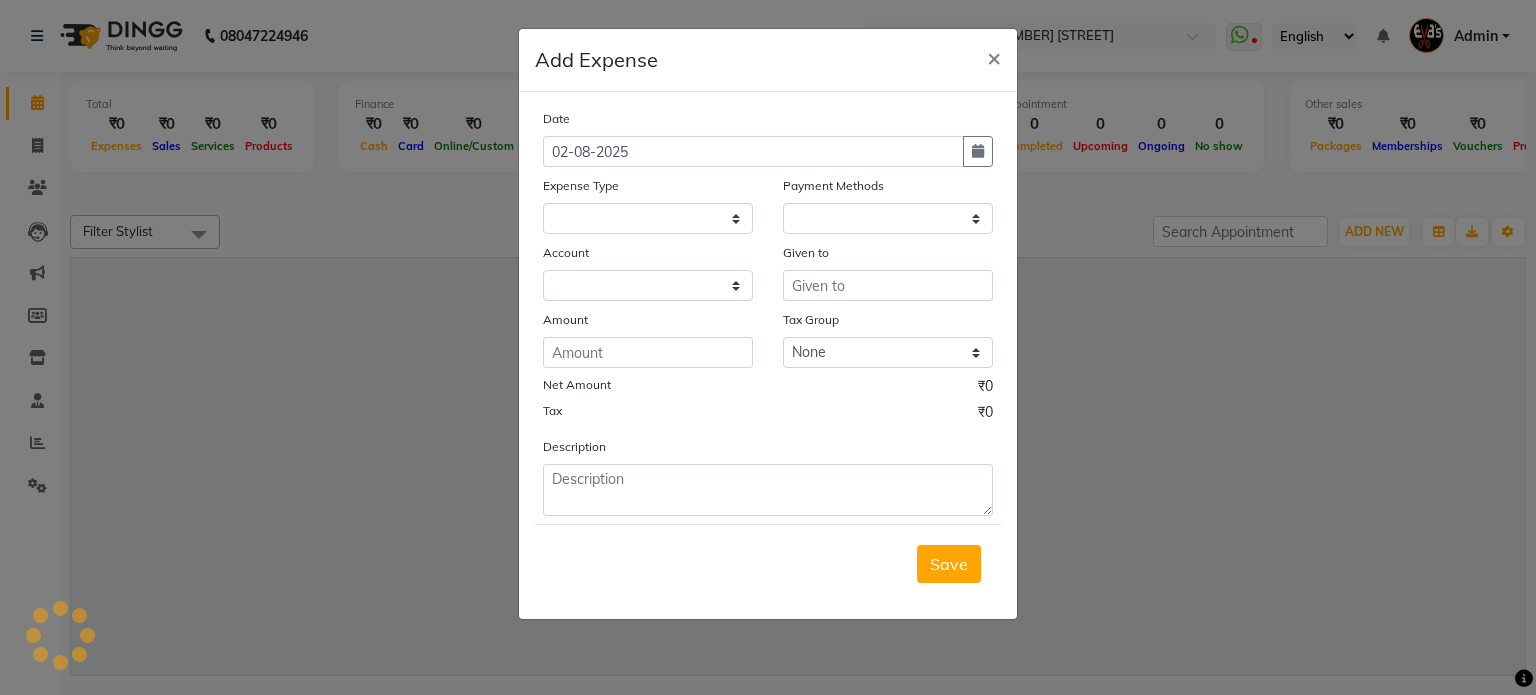 select on "1" 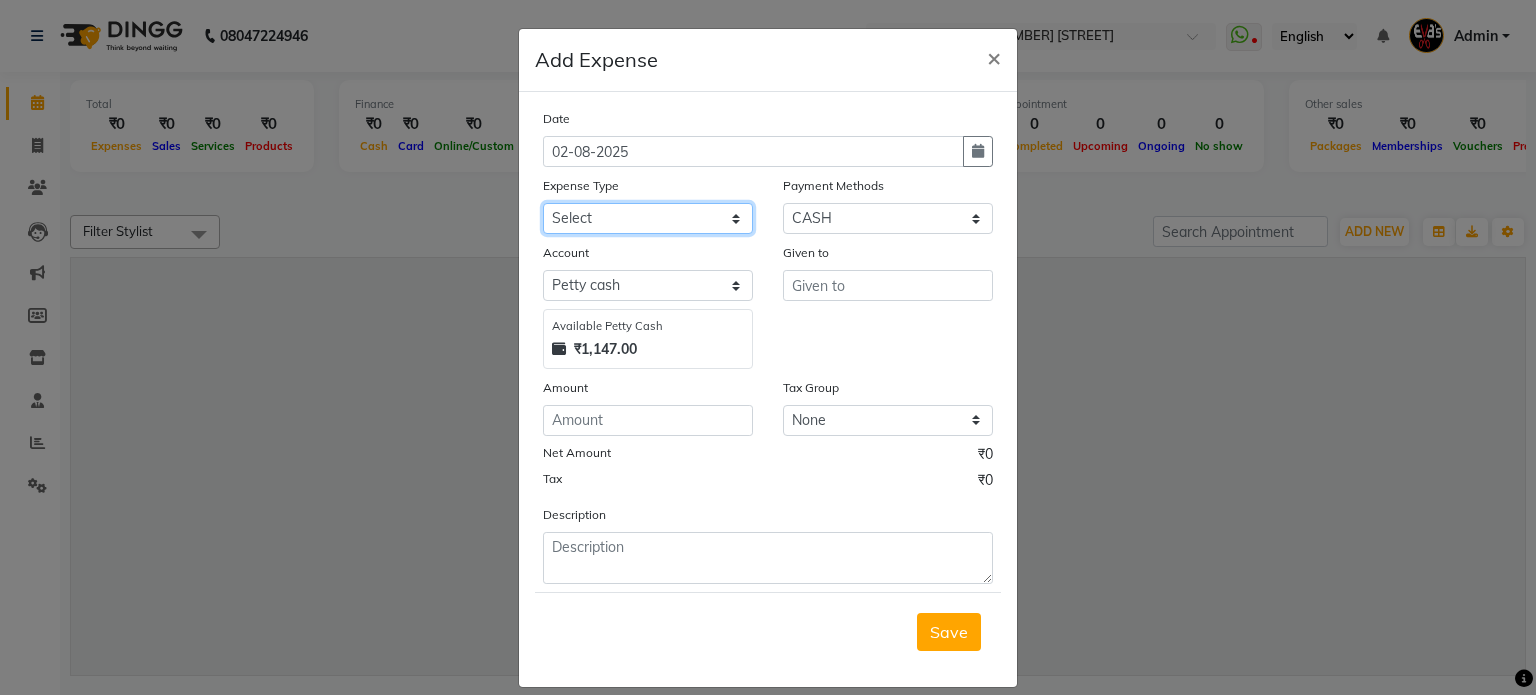 click on "Select Advance Salary Bank charges Car maintenance  Cash transfer to bank Cash transfer to hub Client Snacks Clinical charges Equipment Fuel Govt fee Incentive Insurance International purchase Loan Repayment Maintenance Marketing Miscellaneous MRA Other Pantry Product Rent Salary Staff Snacks Tax Tea & Refreshment Utilities" 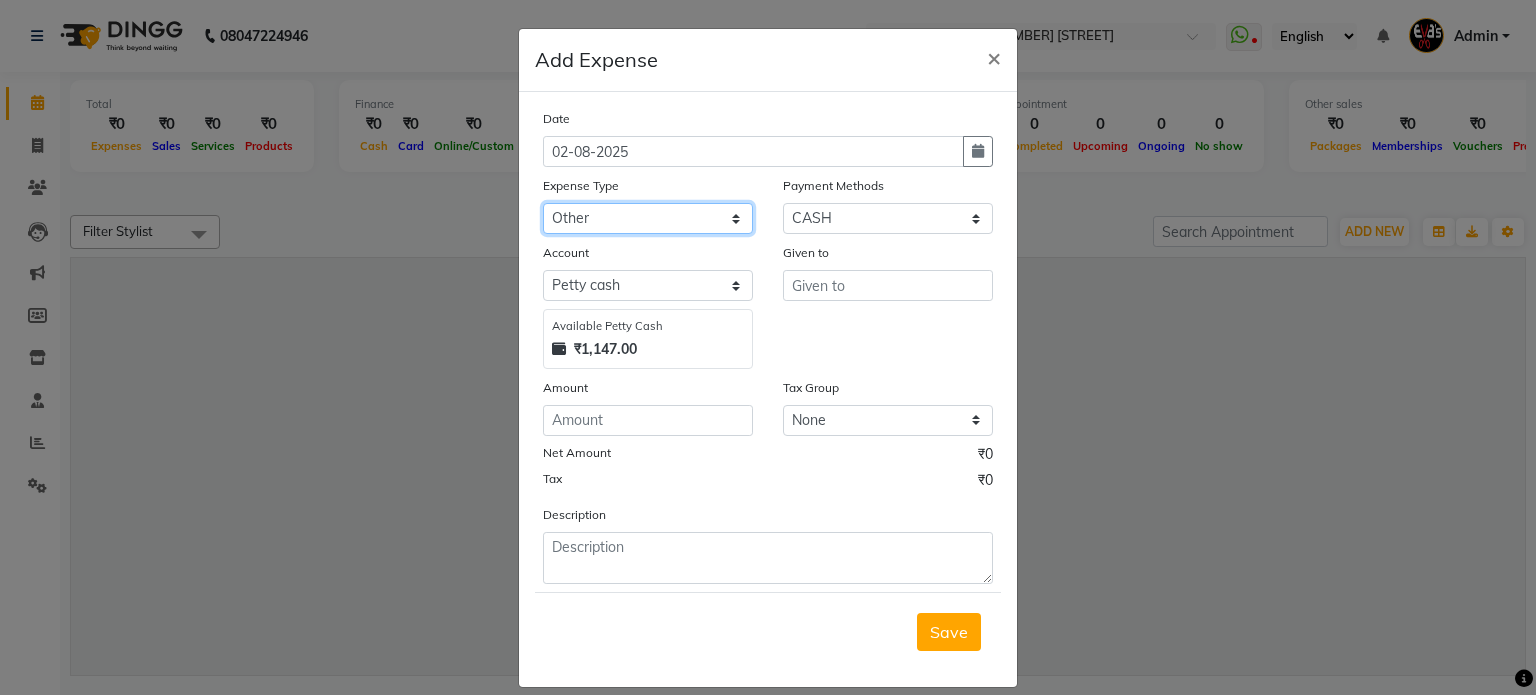 click on "Select Advance Salary Bank charges Car maintenance  Cash transfer to bank Cash transfer to hub Client Snacks Clinical charges Equipment Fuel Govt fee Incentive Insurance International purchase Loan Repayment Maintenance Marketing Miscellaneous MRA Other Pantry Product Rent Salary Staff Snacks Tax Tea & Refreshment Utilities" 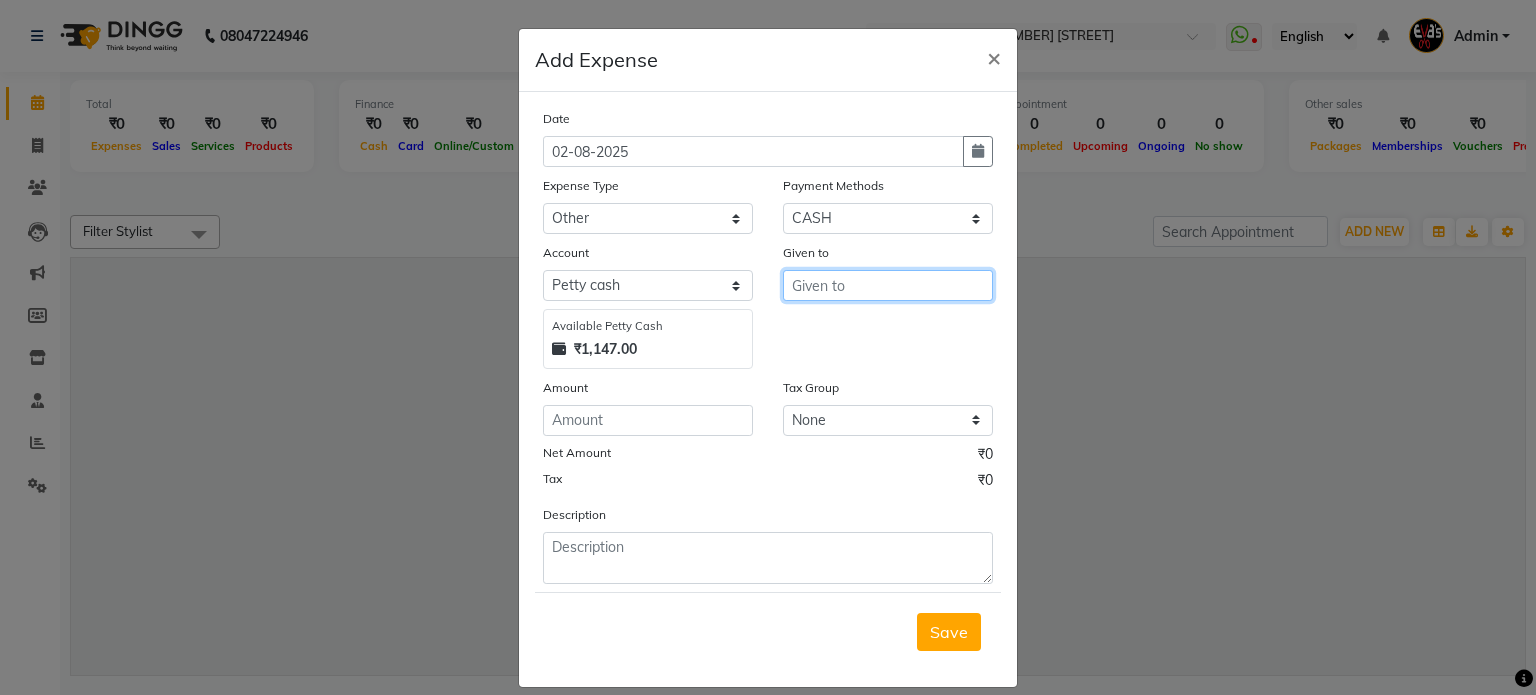 click at bounding box center [888, 285] 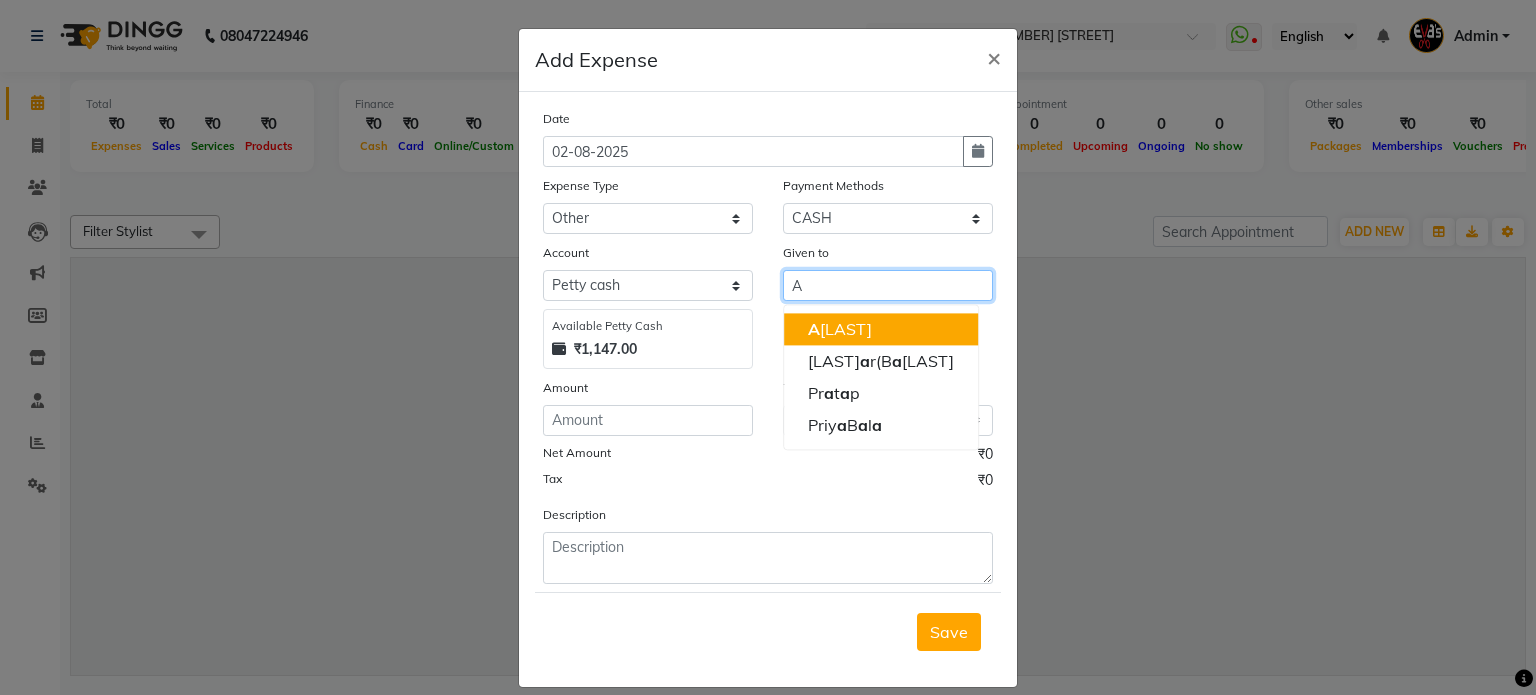click on "[FIRST]" at bounding box center [881, 329] 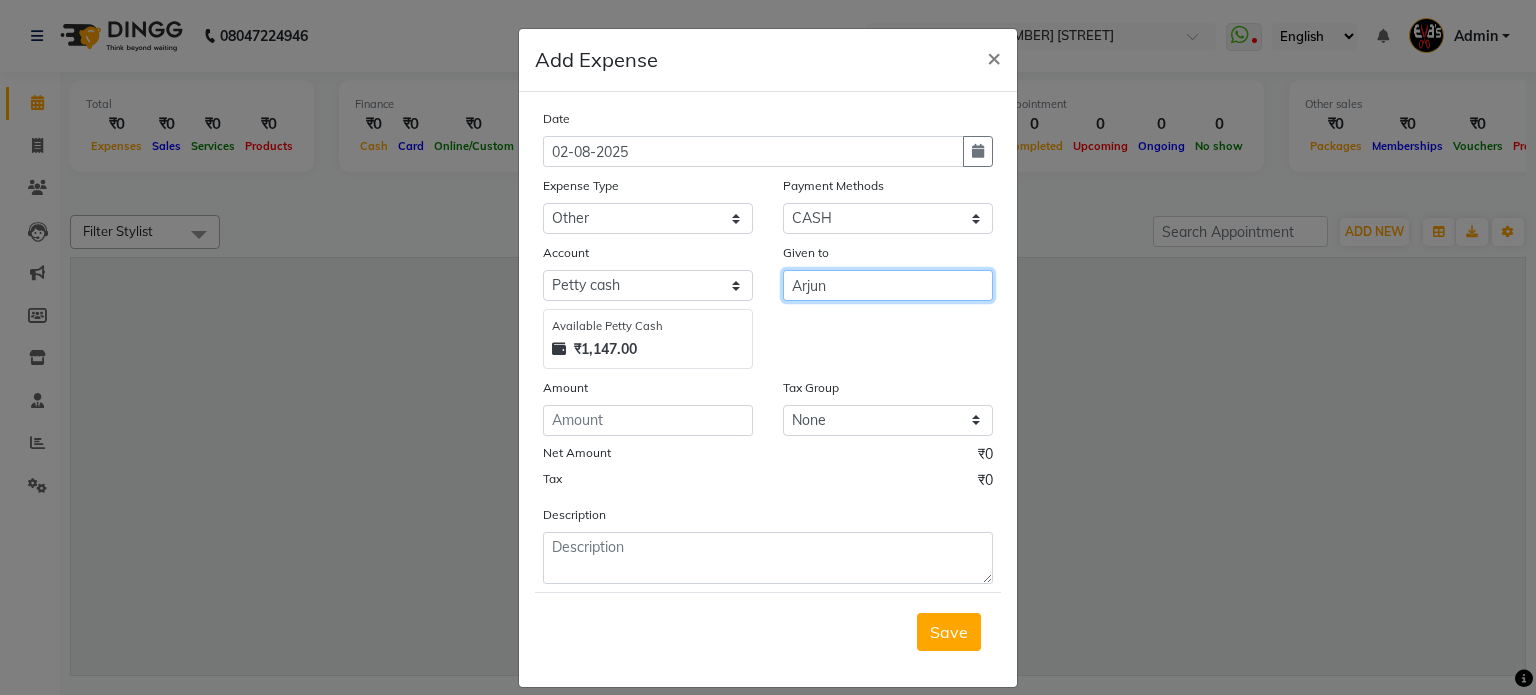 type on "Arjun" 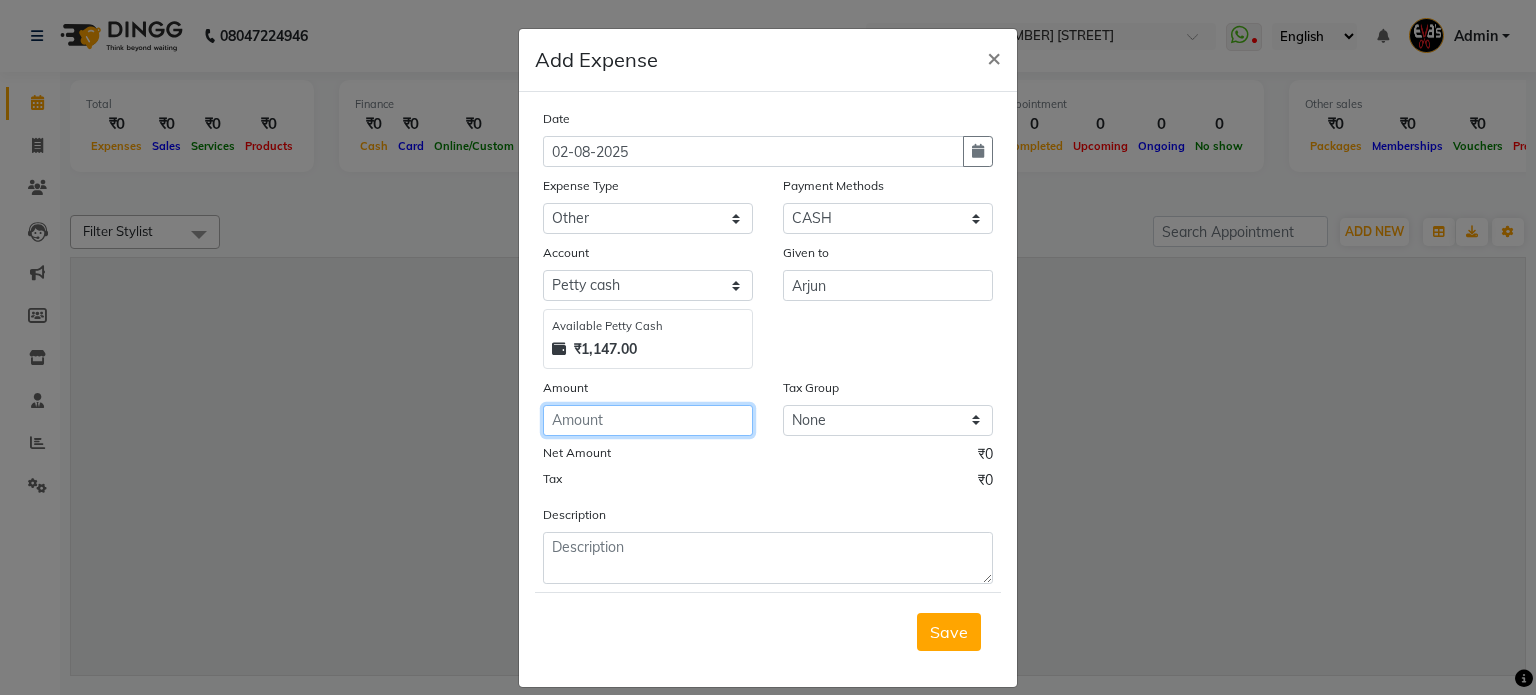 click 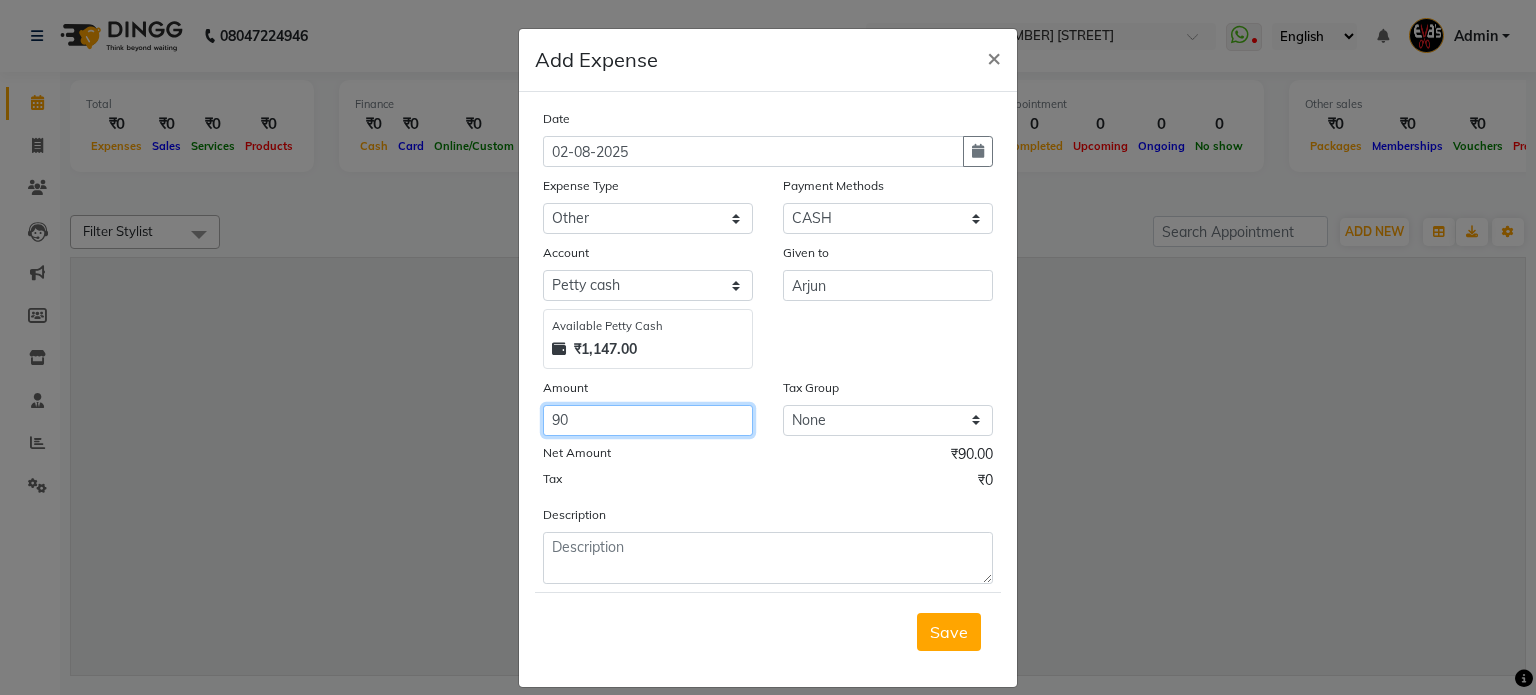 type on "90" 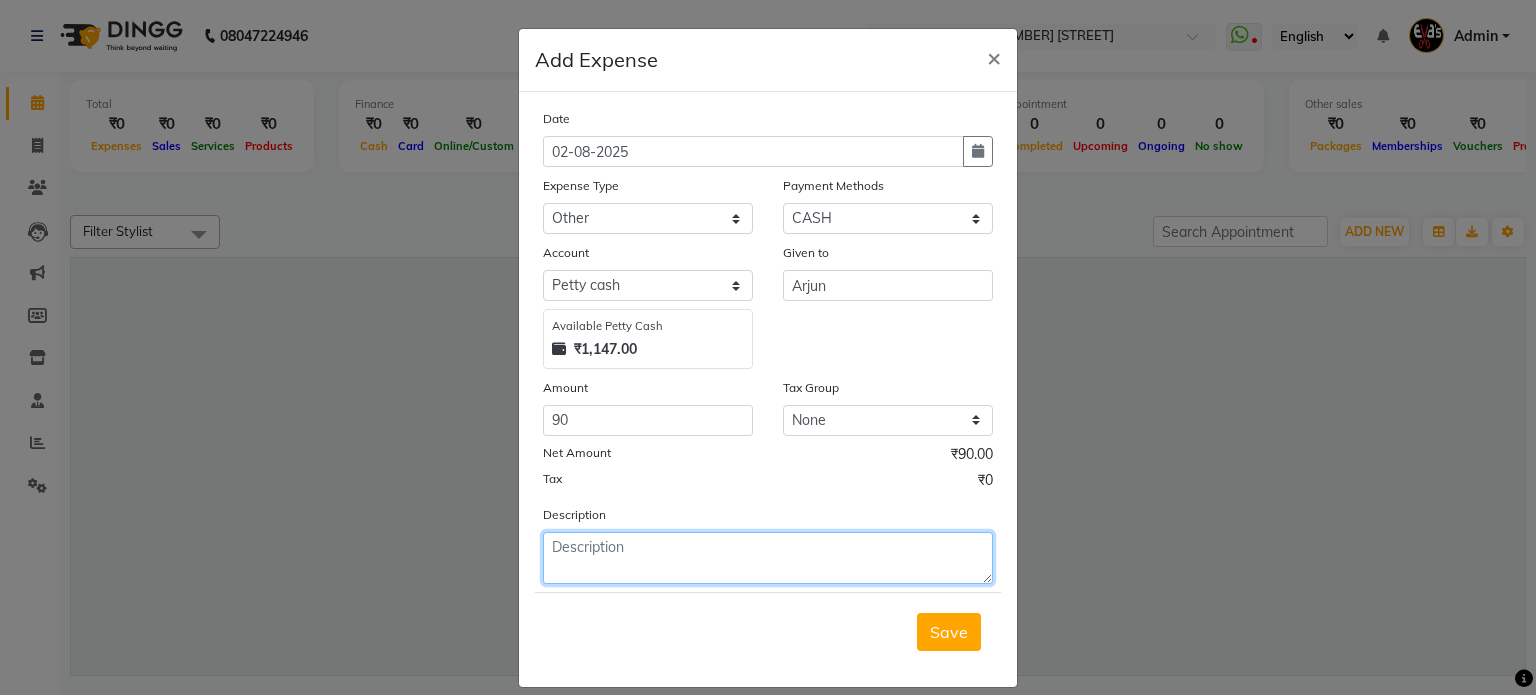 click 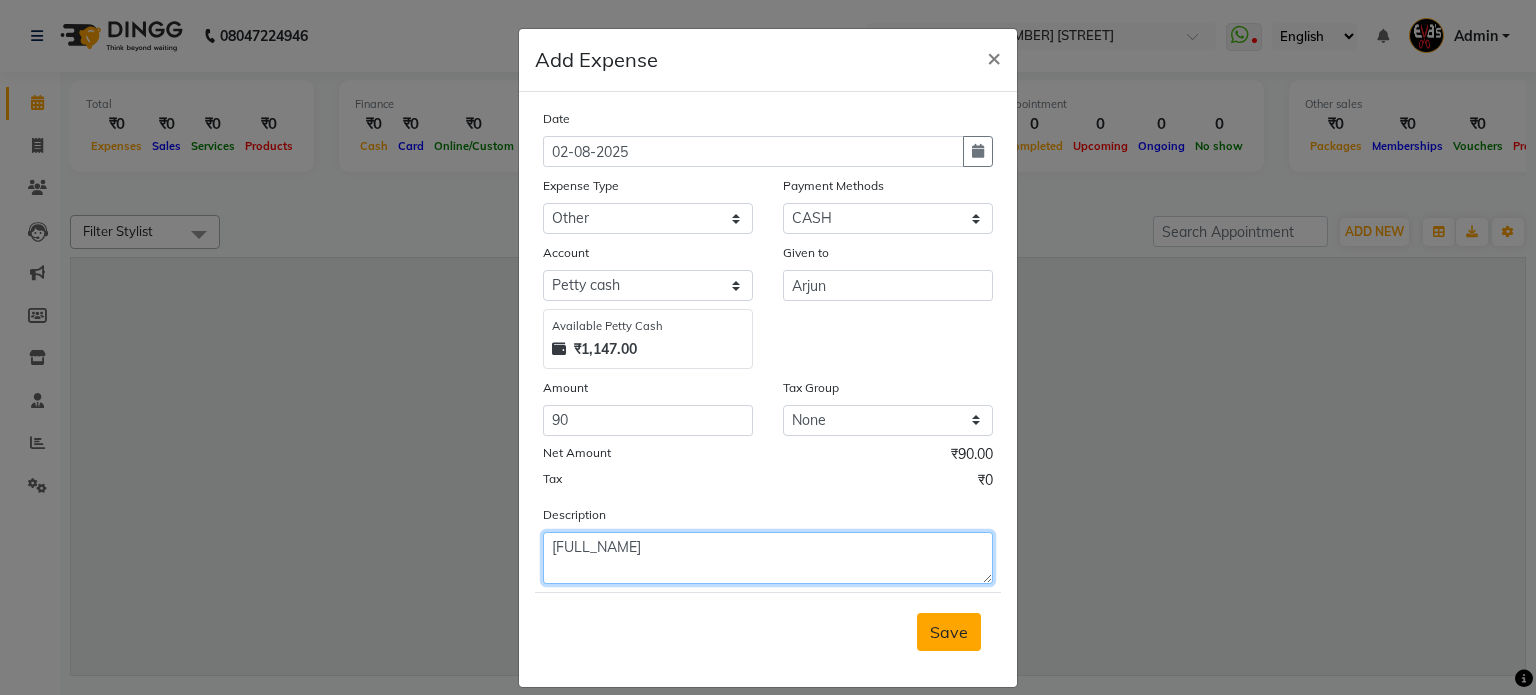 type on "[FULL_NAME]" 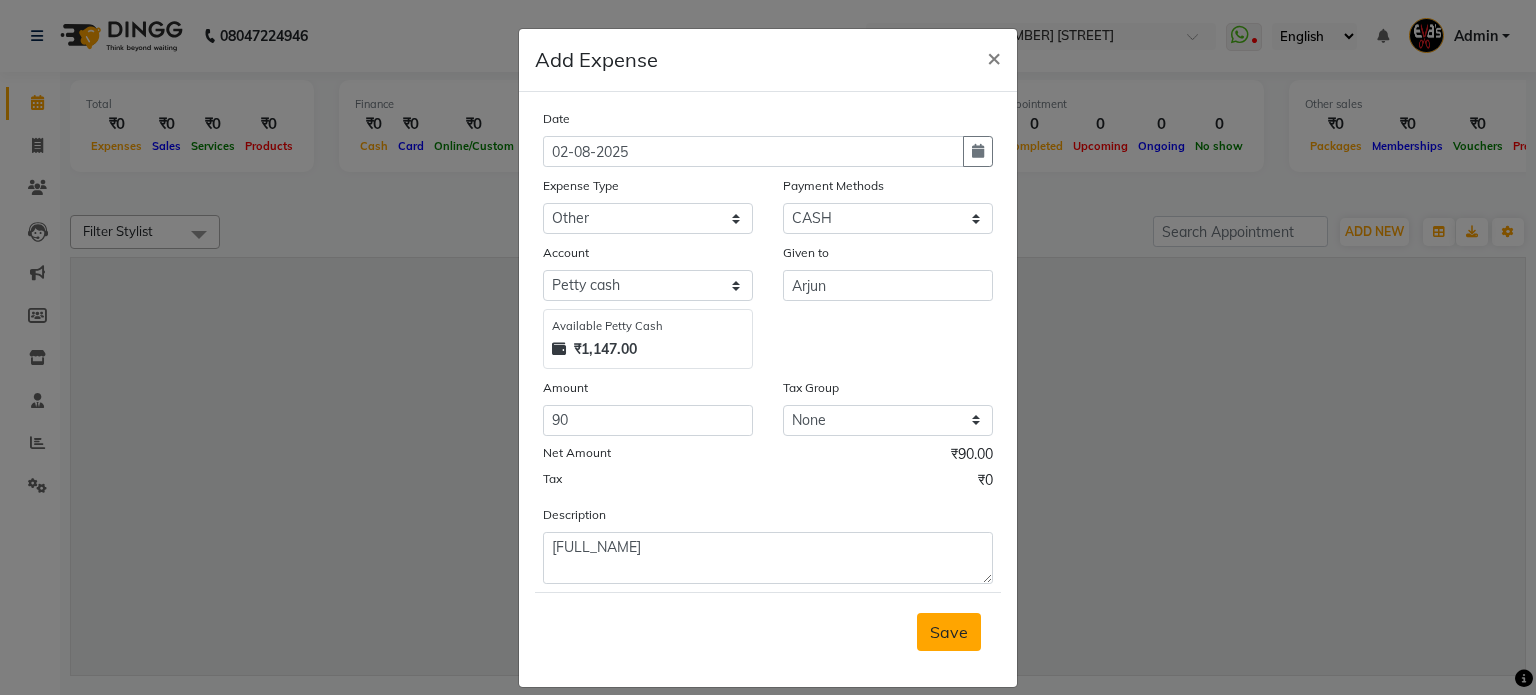 click on "Save" at bounding box center [949, 632] 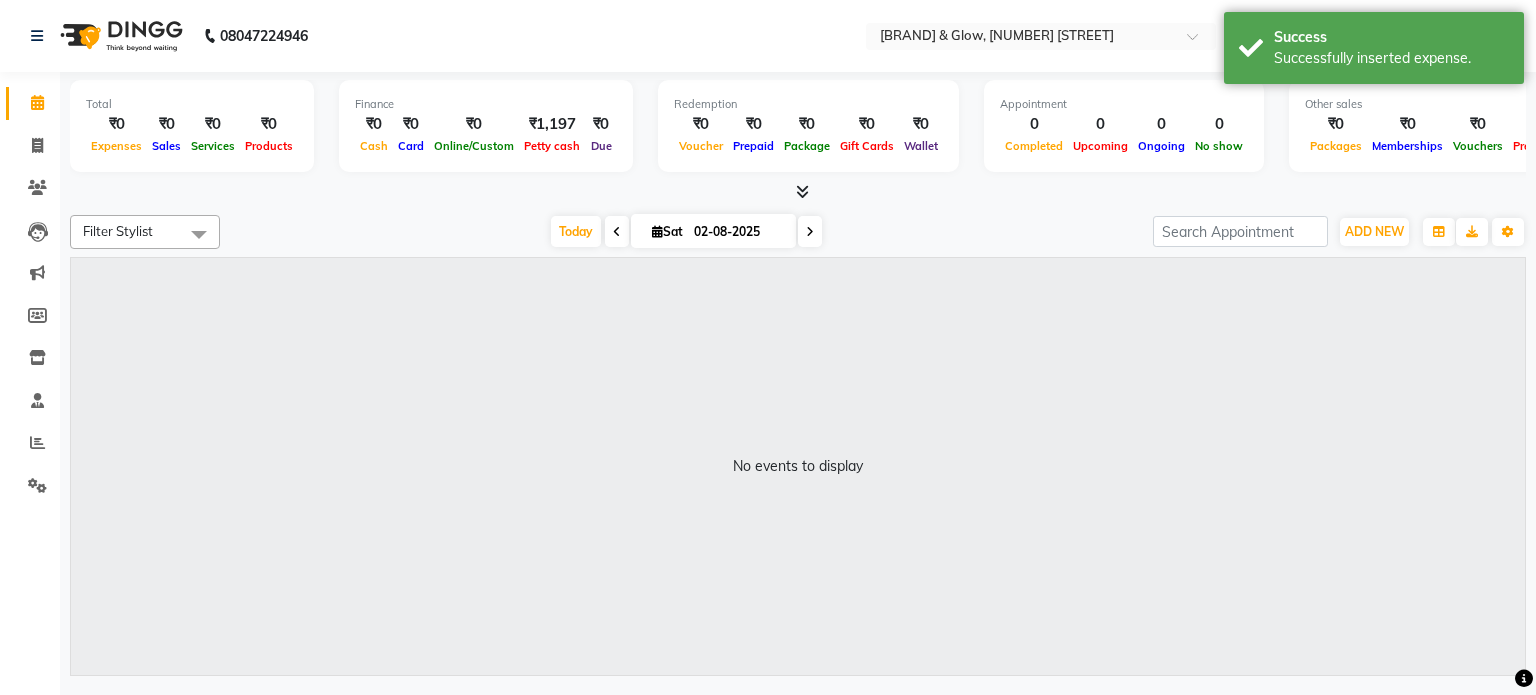 scroll, scrollTop: 24, scrollLeft: 0, axis: vertical 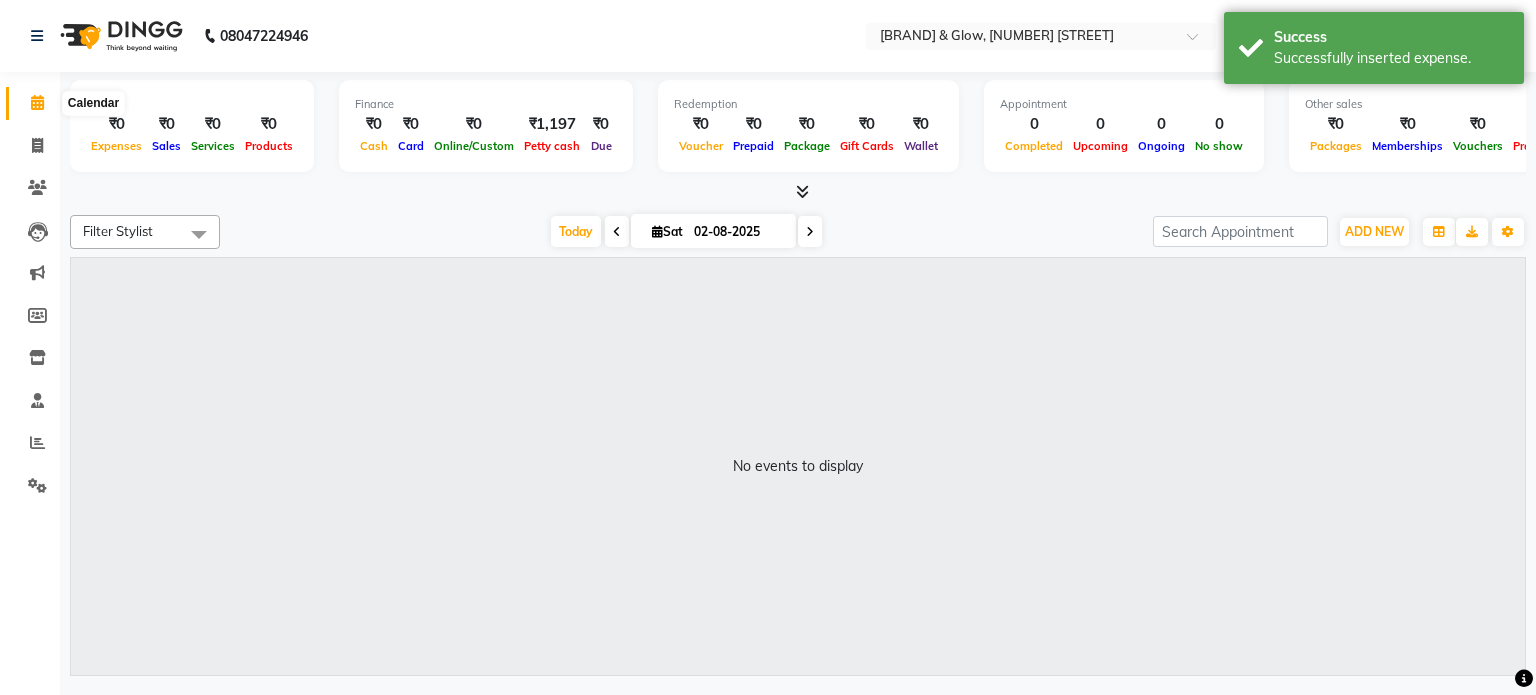 click 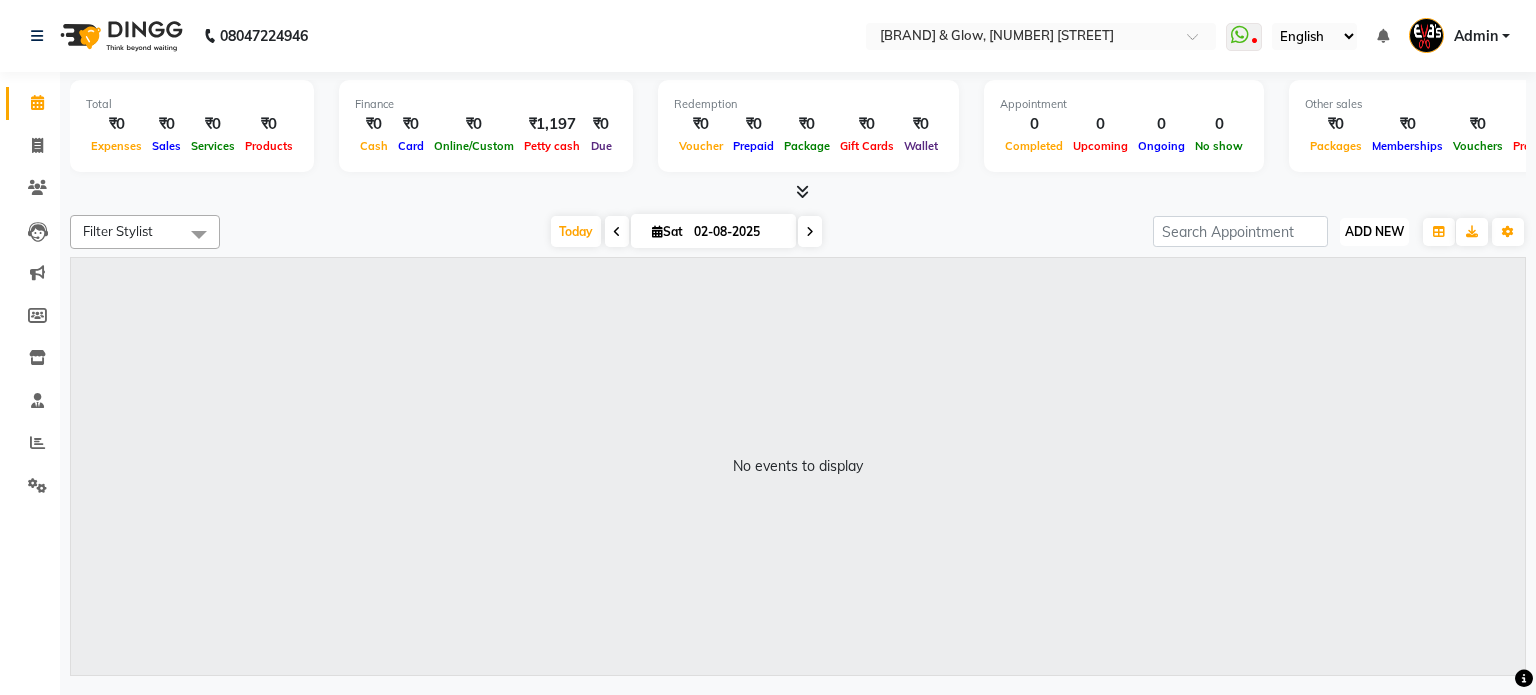 click on "ADD NEW" at bounding box center [1374, 231] 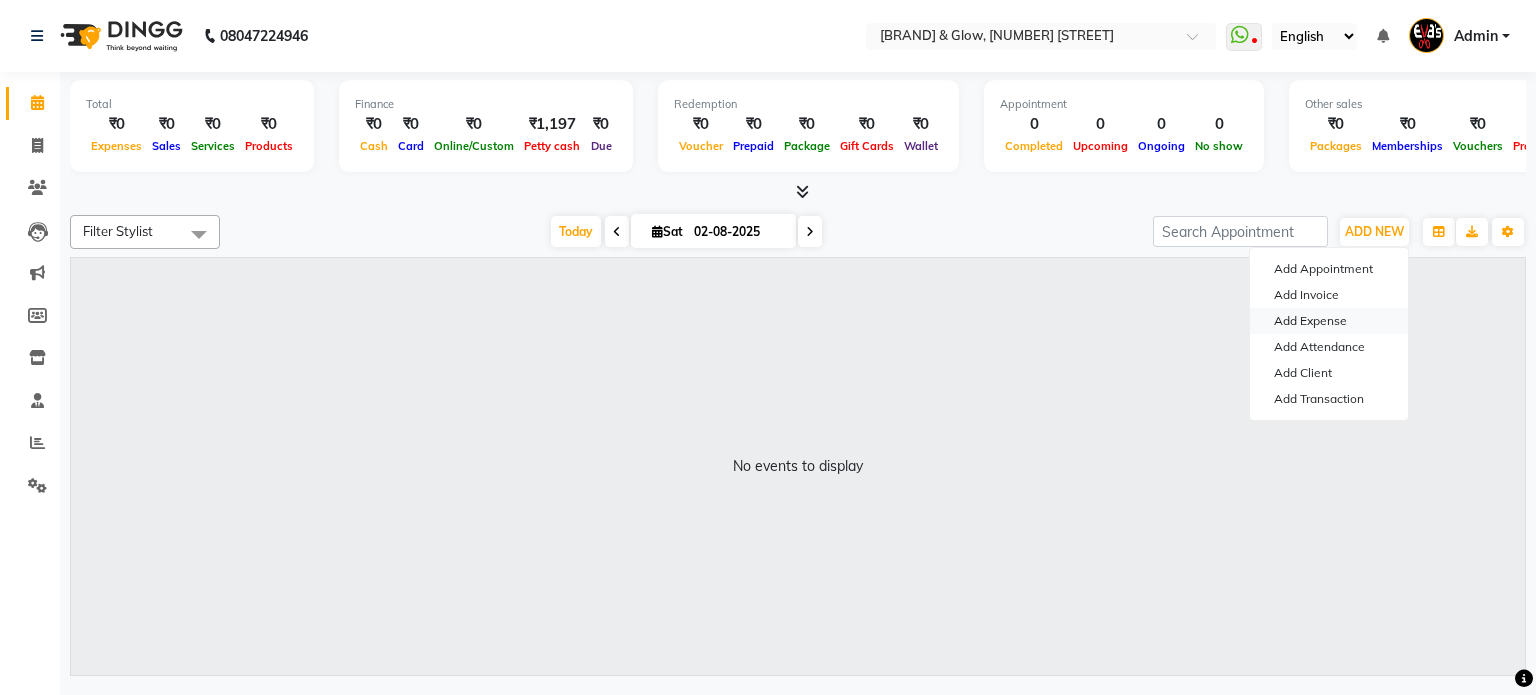 click on "Add Expense" at bounding box center (1329, 321) 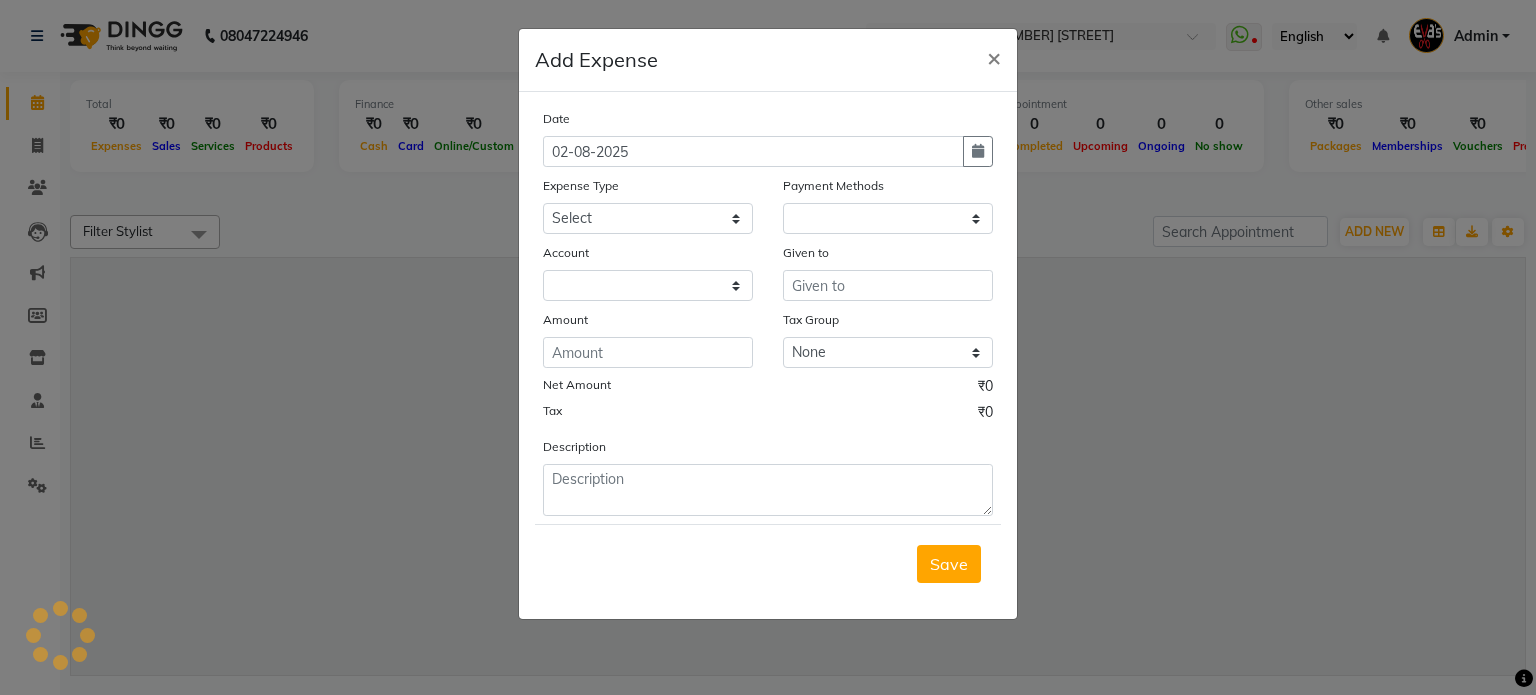 select on "1" 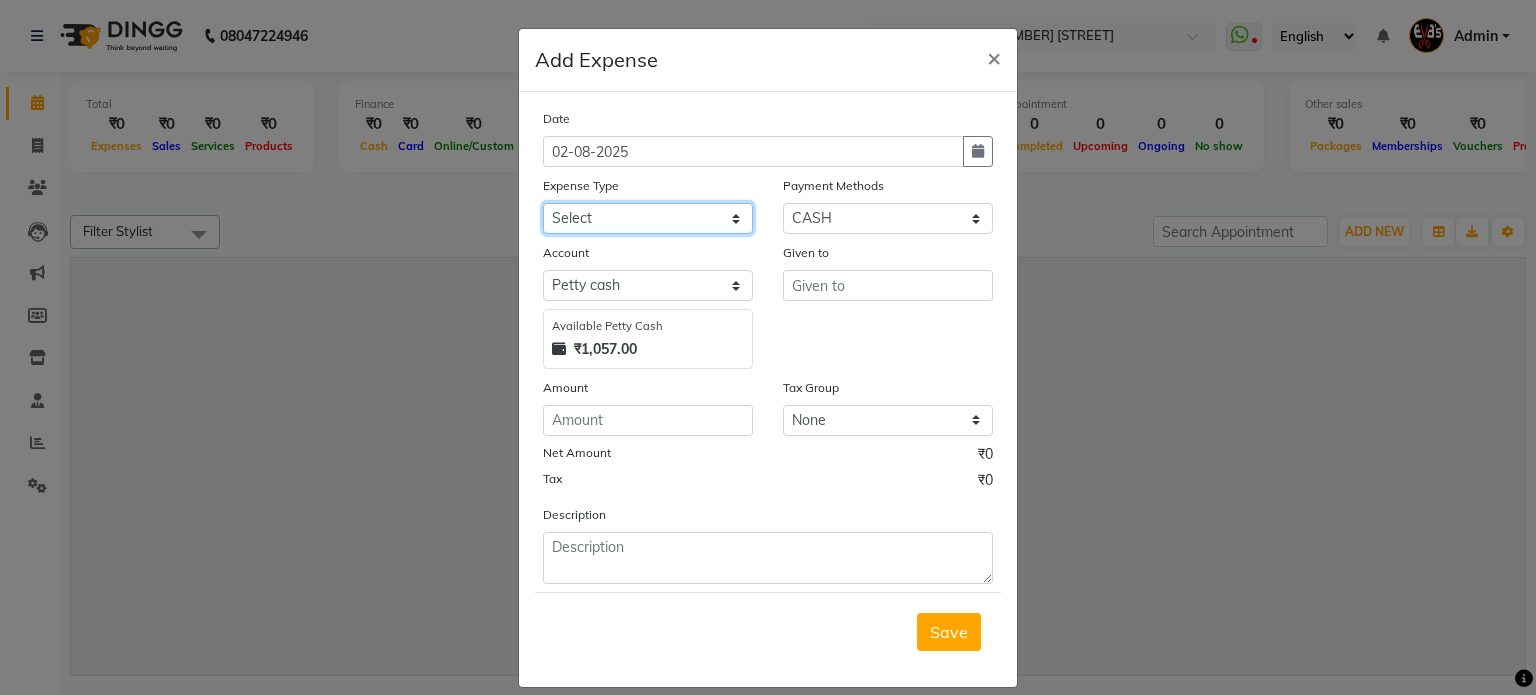 click on "Select Advance Salary Bank charges Car maintenance  Cash transfer to bank Cash transfer to hub Client Snacks Clinical charges Equipment Fuel Govt fee Incentive Insurance International purchase Loan Repayment Maintenance Marketing Miscellaneous MRA Other Pantry Product Rent Salary Staff Snacks Tax Tea & Refreshment Utilities" 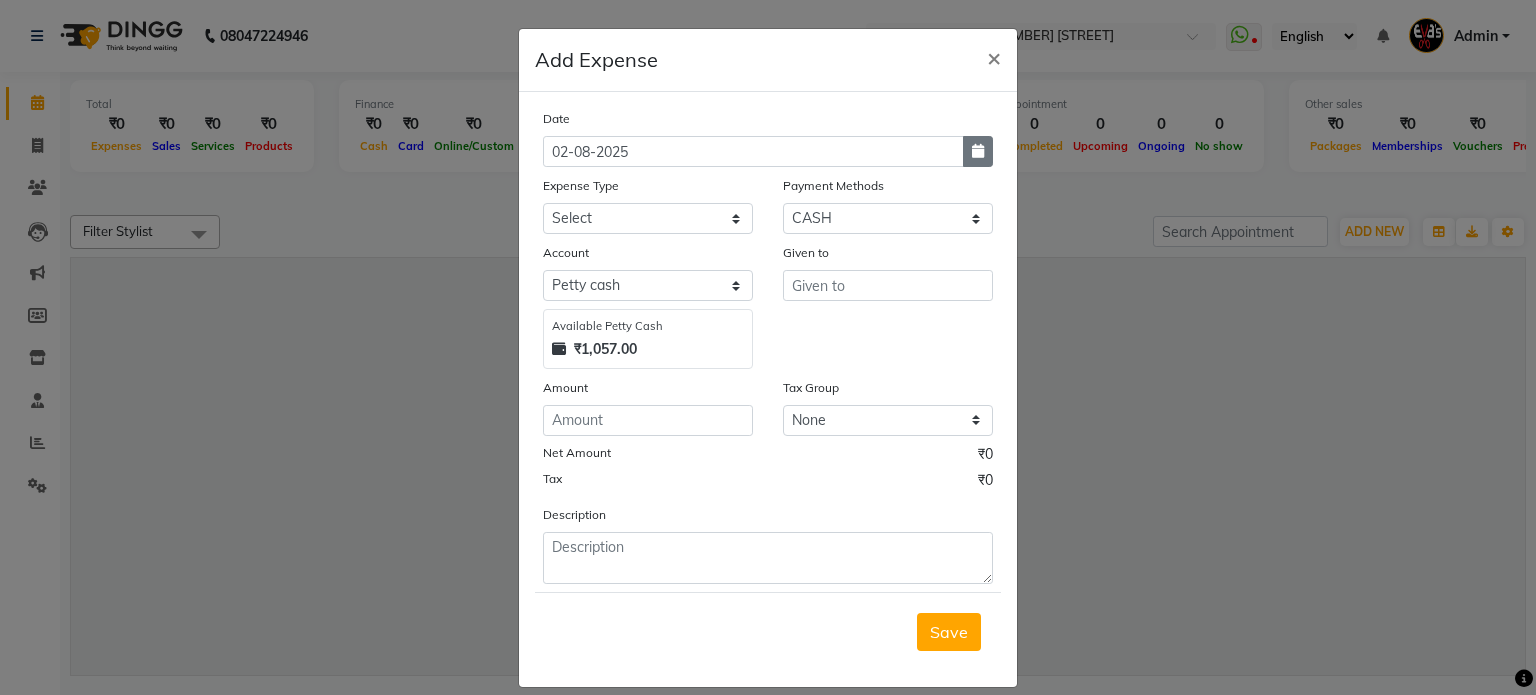 click 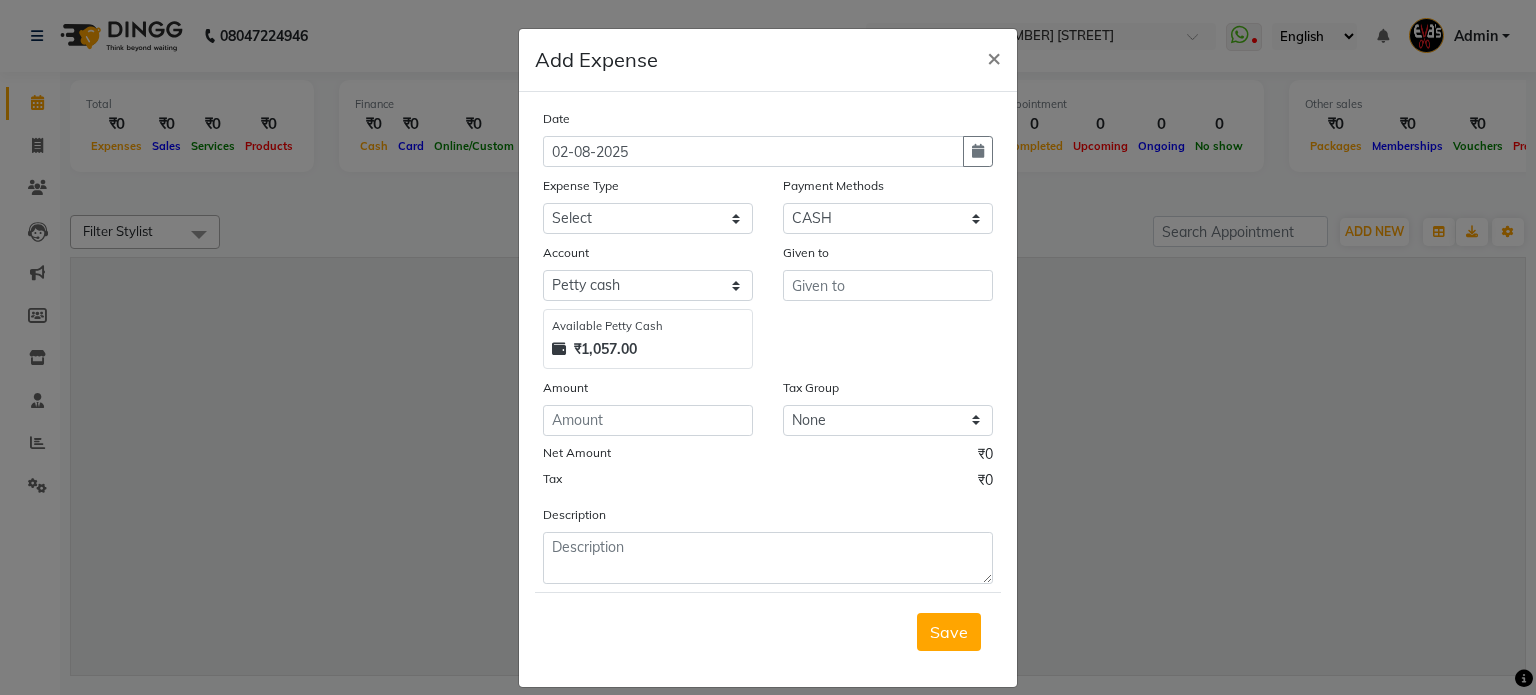 select on "8" 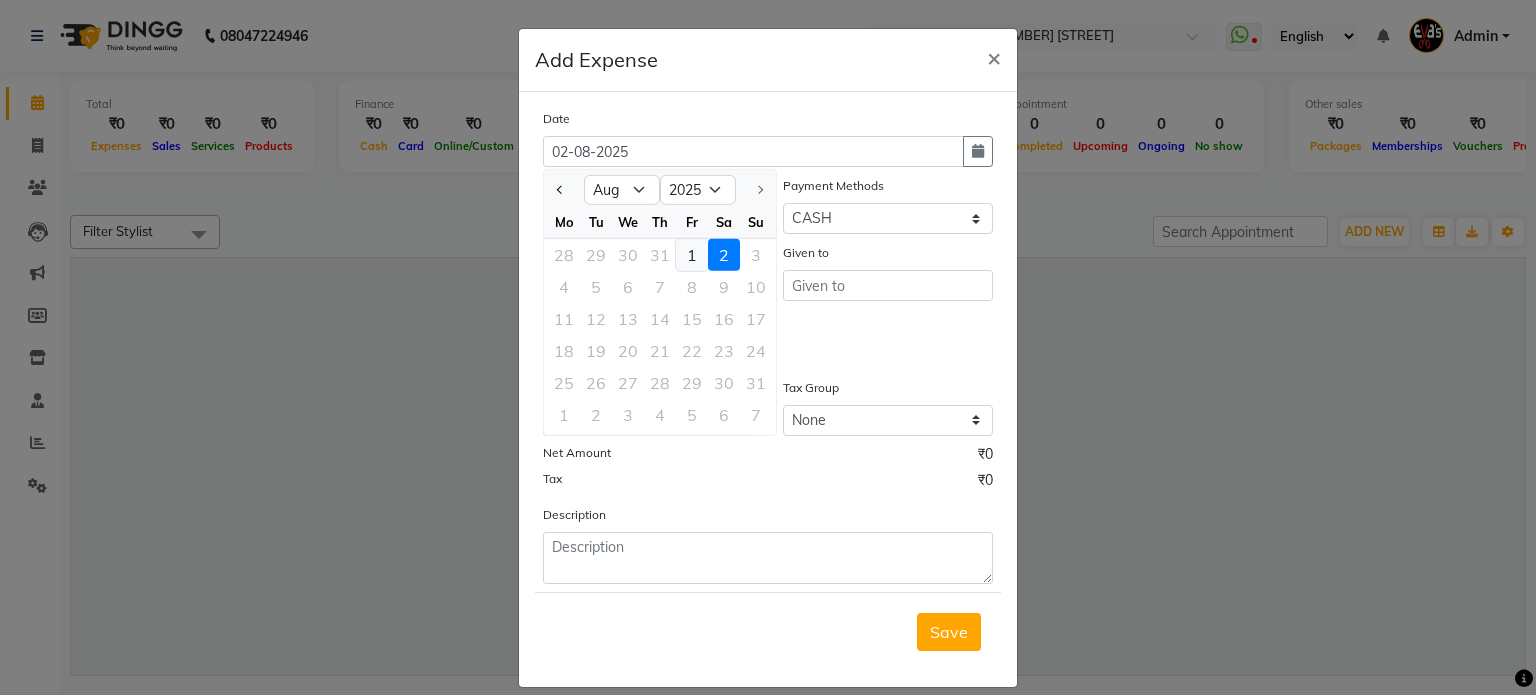 click on "1" 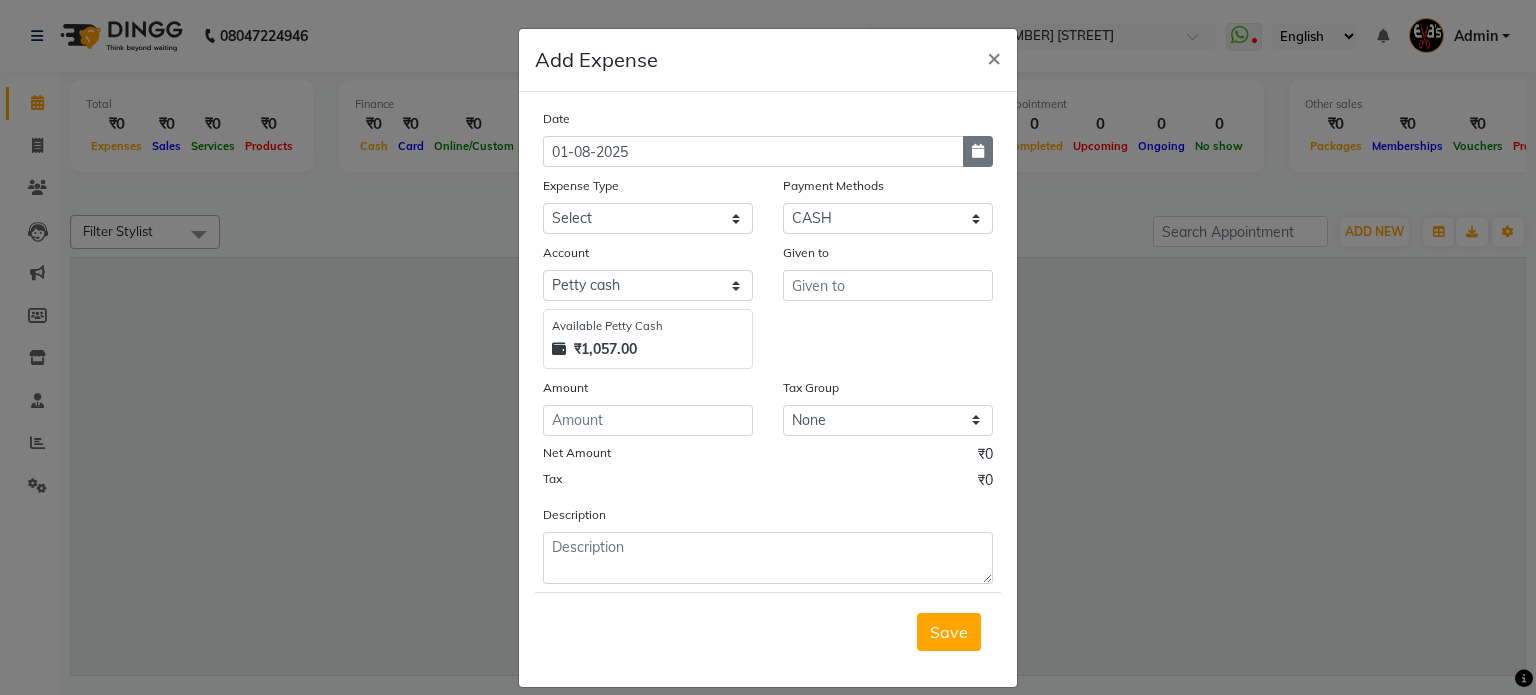 click 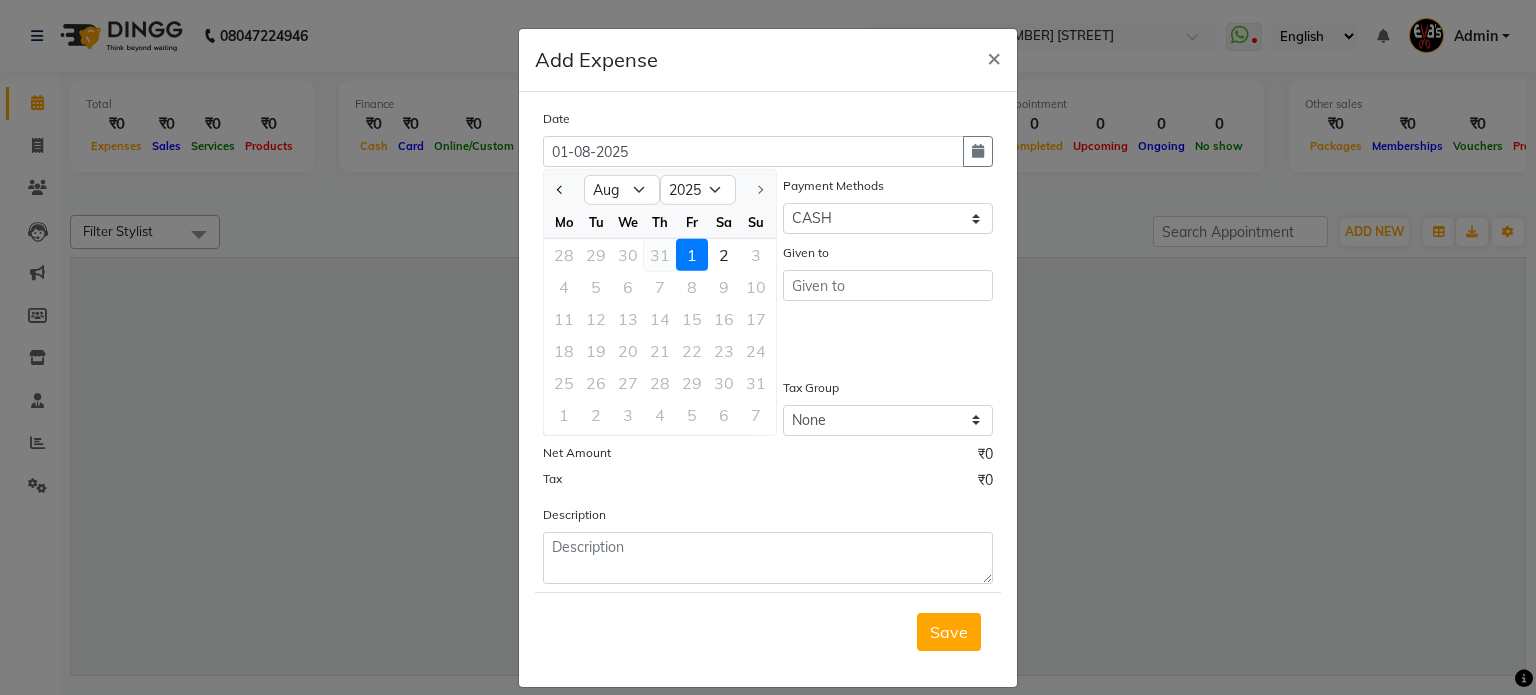 click on "31" 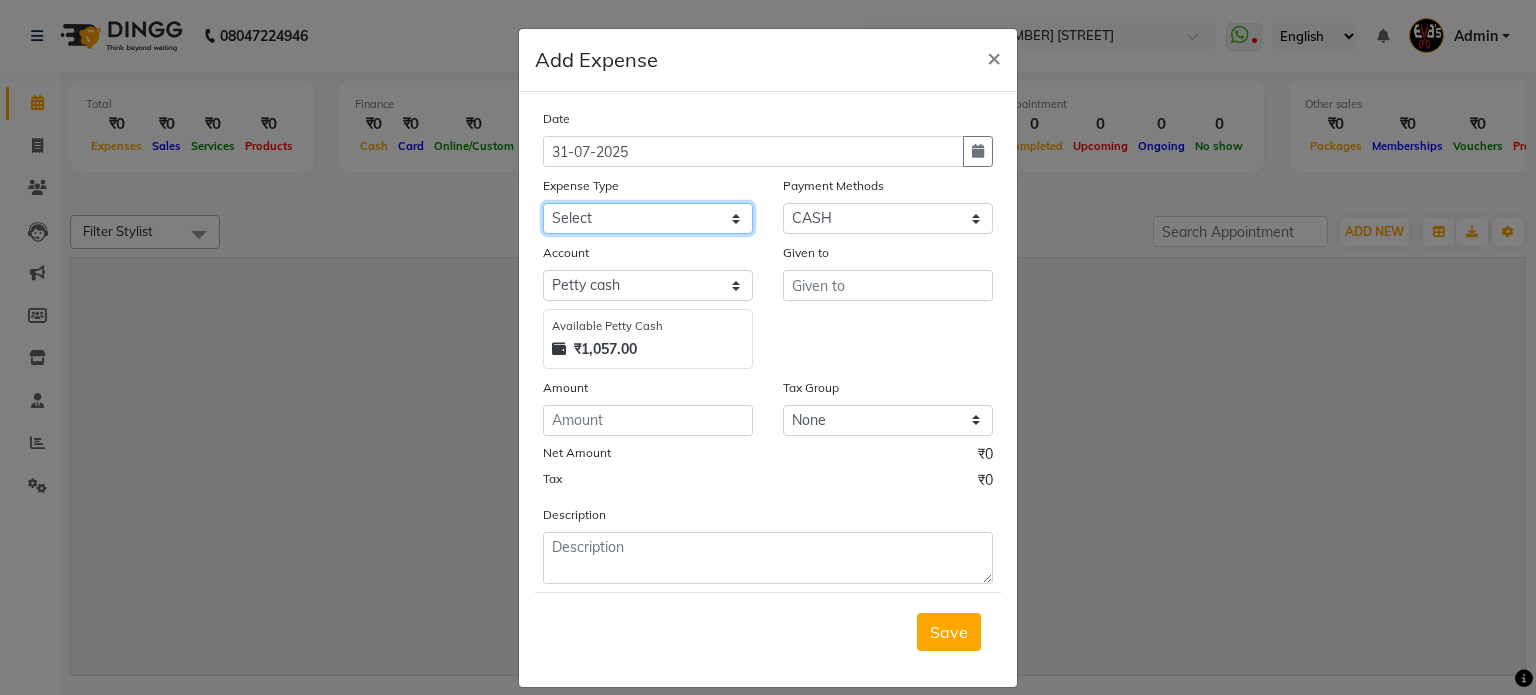 click on "Select Advance Salary Bank charges Car maintenance  Cash transfer to bank Cash transfer to hub Client Snacks Clinical charges Equipment Fuel Govt fee Incentive Insurance International purchase Loan Repayment Maintenance Marketing Miscellaneous MRA Other Pantry Product Rent Salary Staff Snacks Tax Tea & Refreshment Utilities" 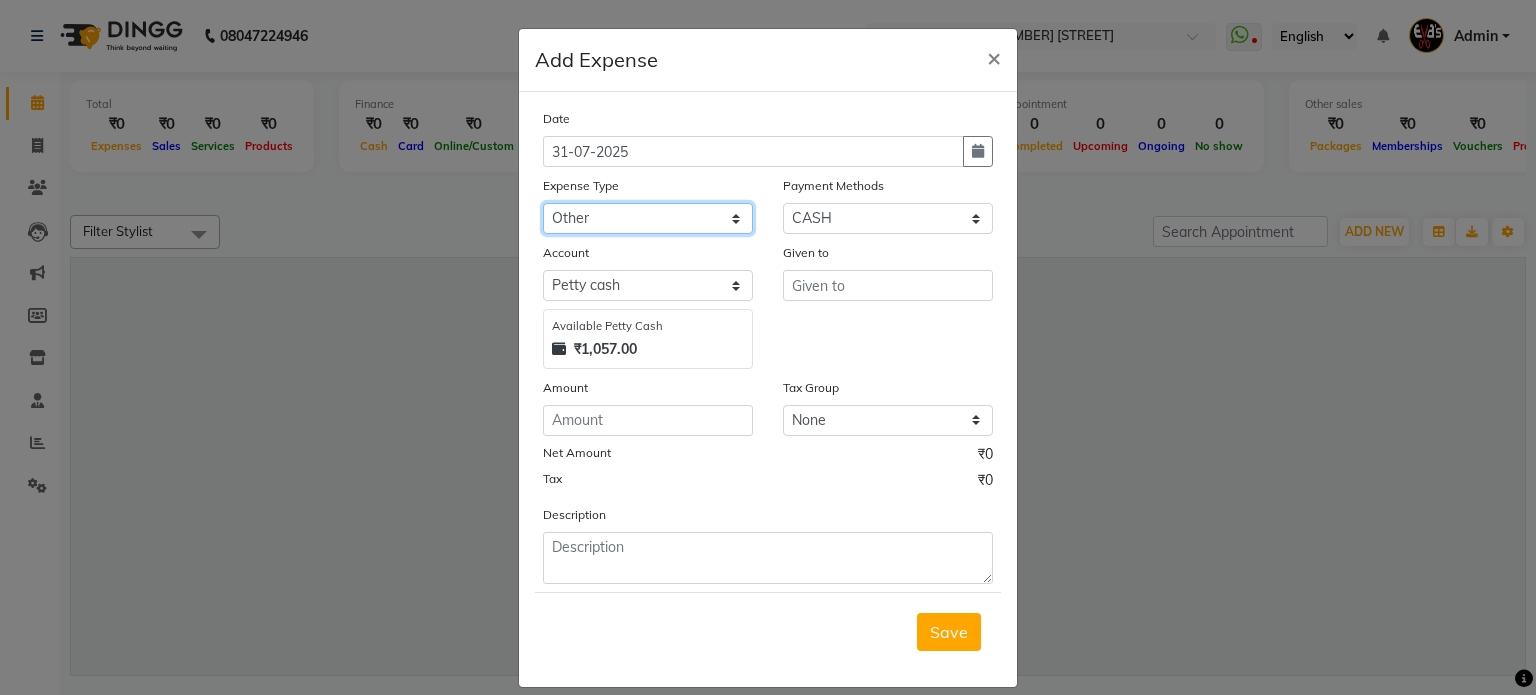 click on "Select Advance Salary Bank charges Car maintenance  Cash transfer to bank Cash transfer to hub Client Snacks Clinical charges Equipment Fuel Govt fee Incentive Insurance International purchase Loan Repayment Maintenance Marketing Miscellaneous MRA Other Pantry Product Rent Salary Staff Snacks Tax Tea & Refreshment Utilities" 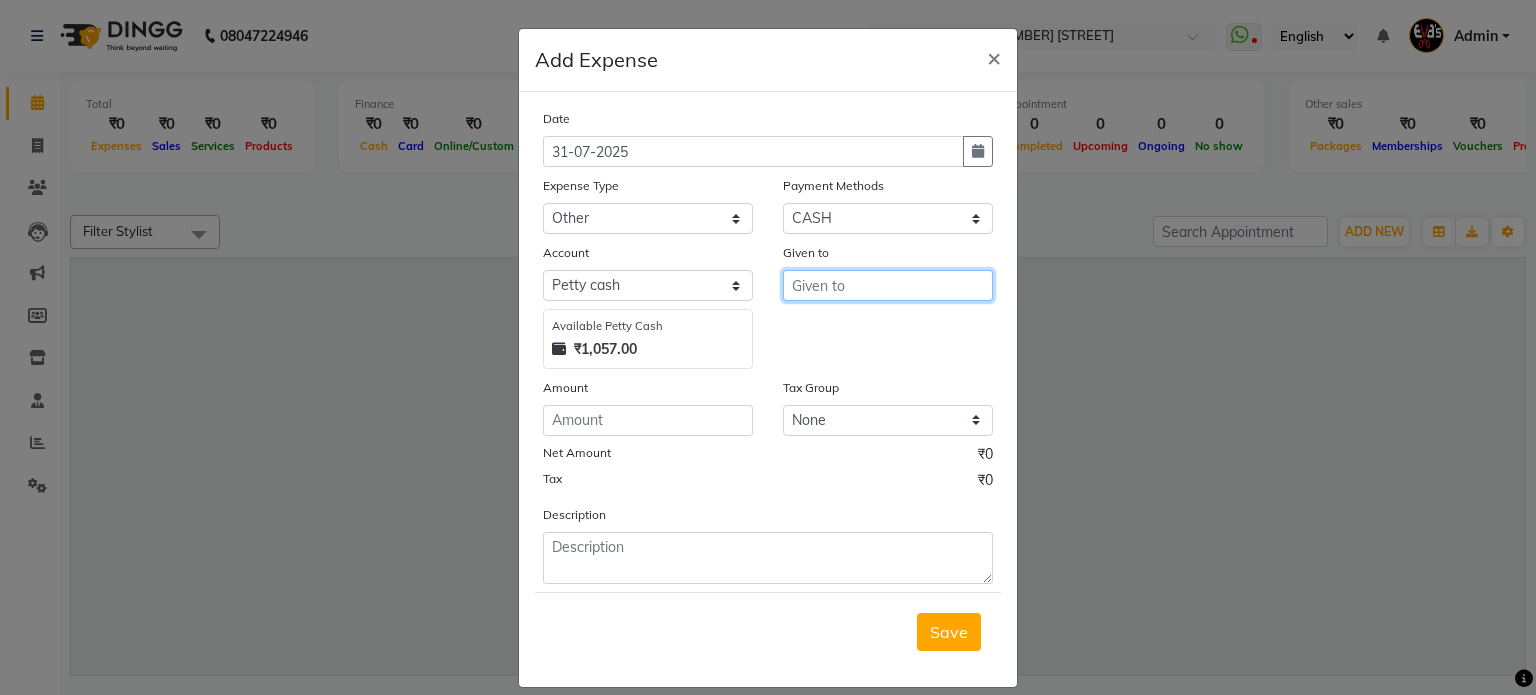 click at bounding box center [888, 285] 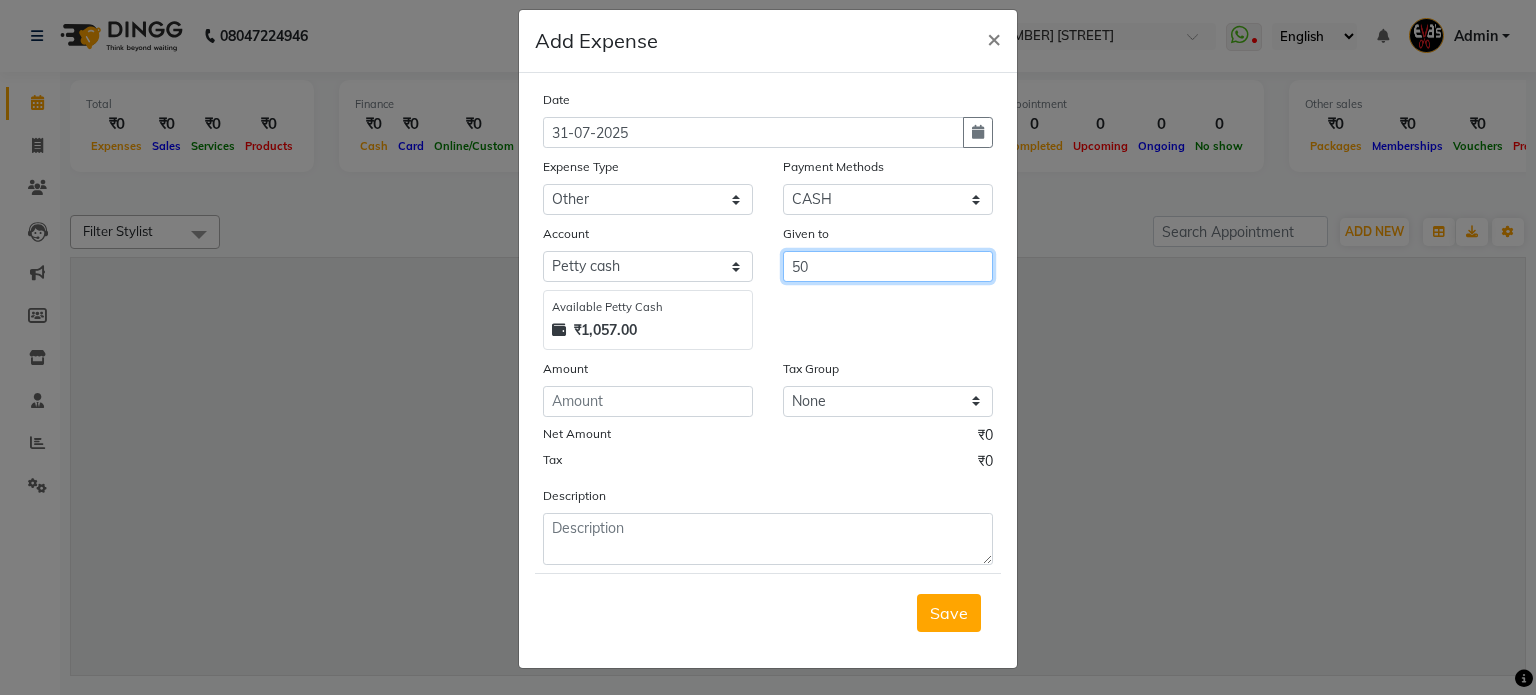 scroll, scrollTop: 24, scrollLeft: 0, axis: vertical 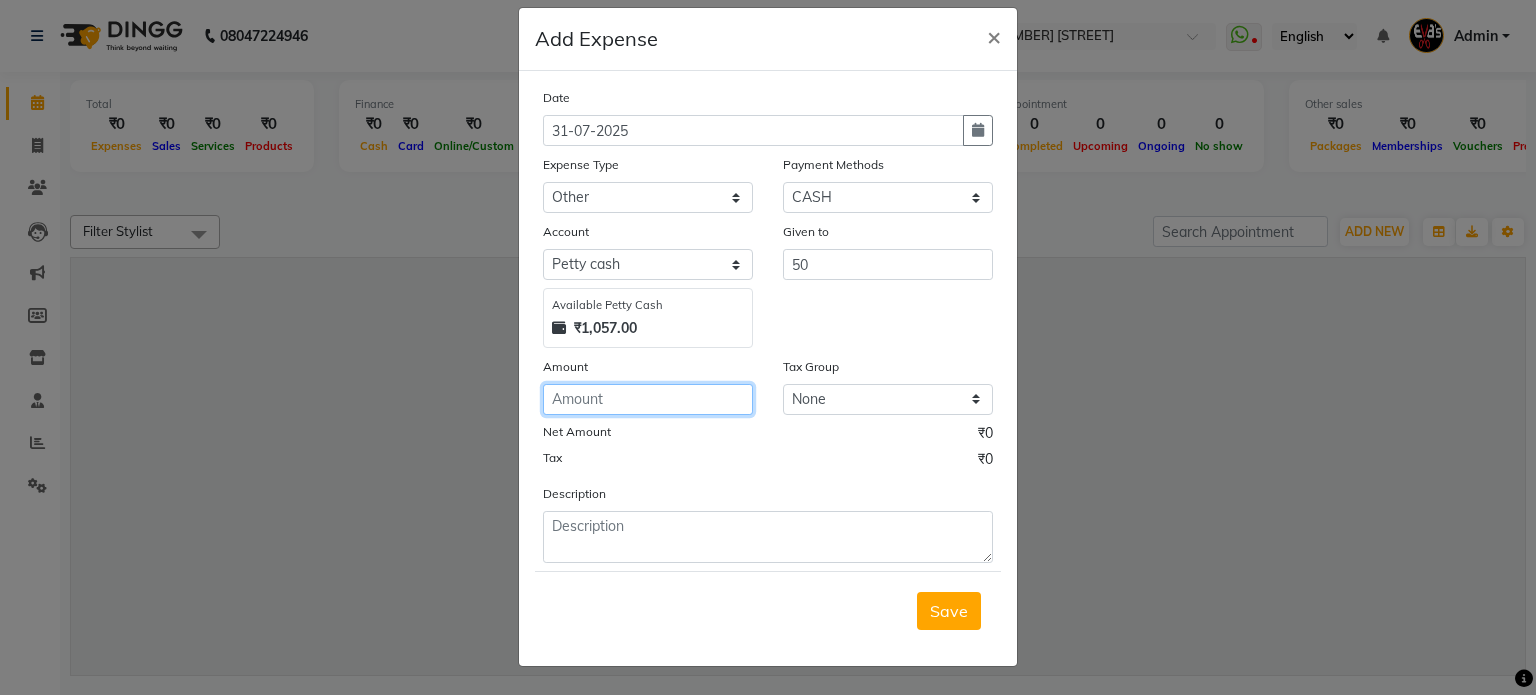click 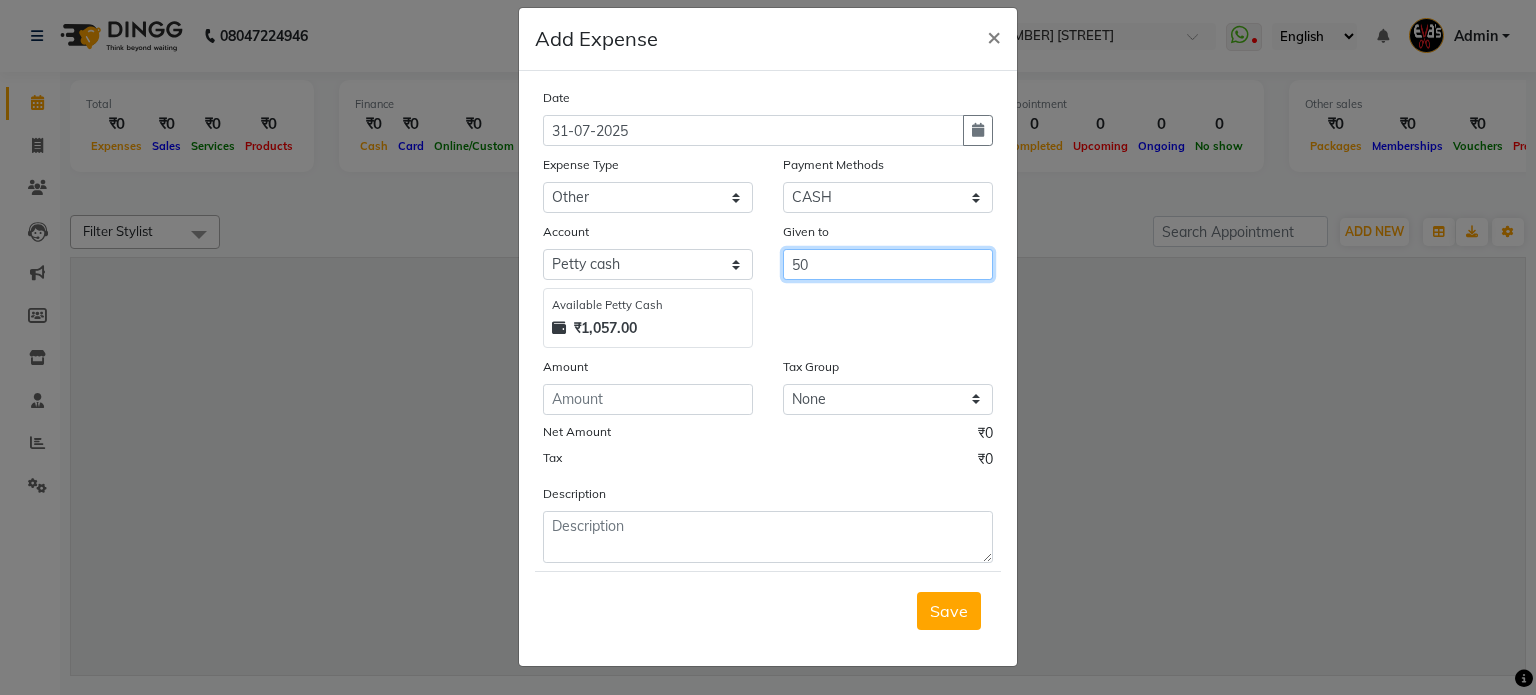 click on "50" at bounding box center [888, 264] 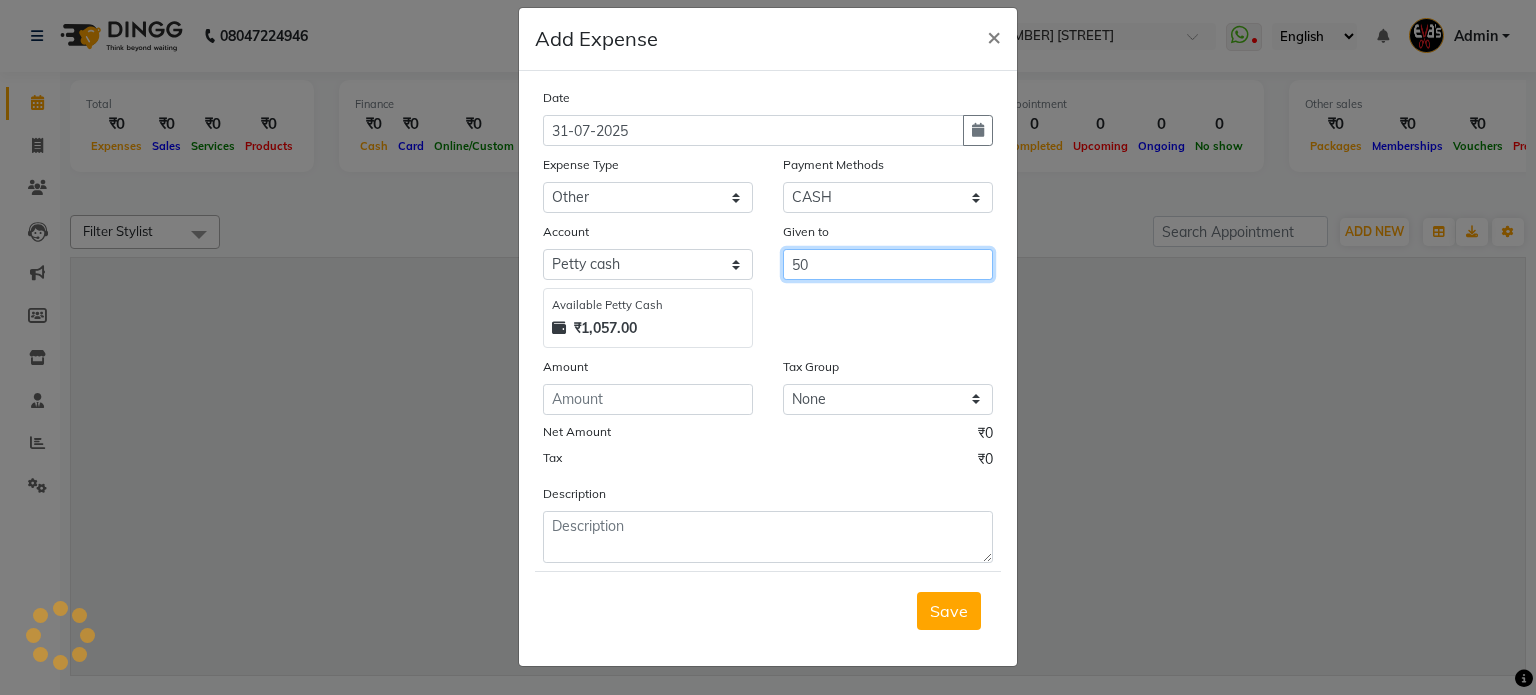 type on "5" 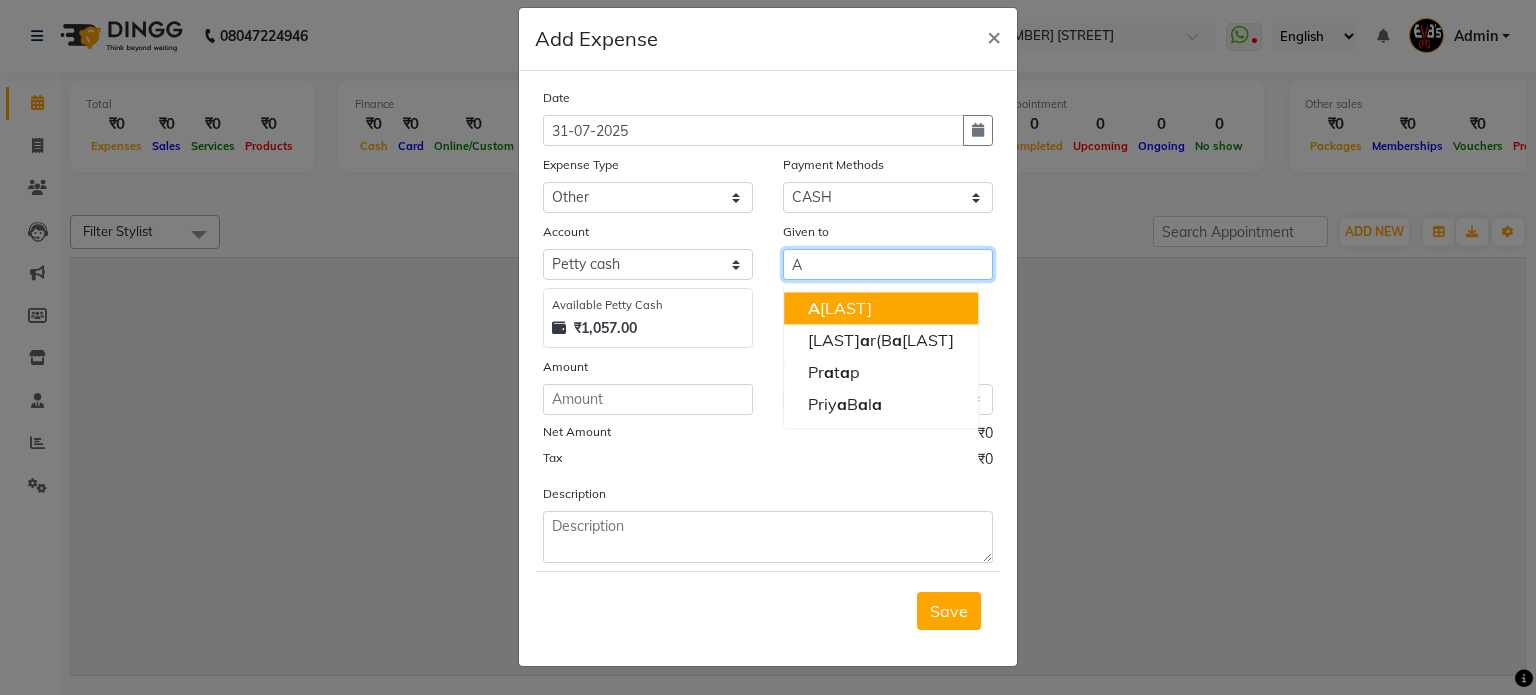 click on "[FIRST]" at bounding box center (881, 308) 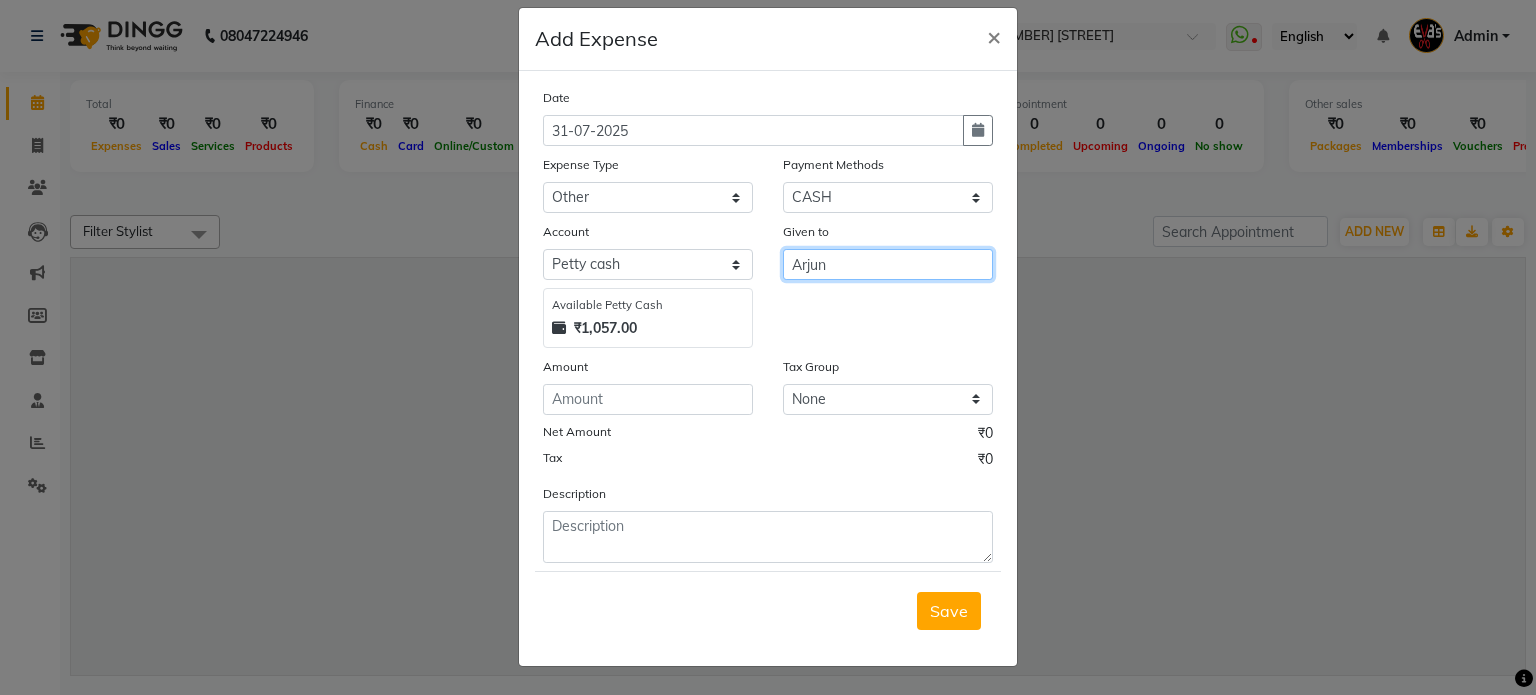 type on "Arjun" 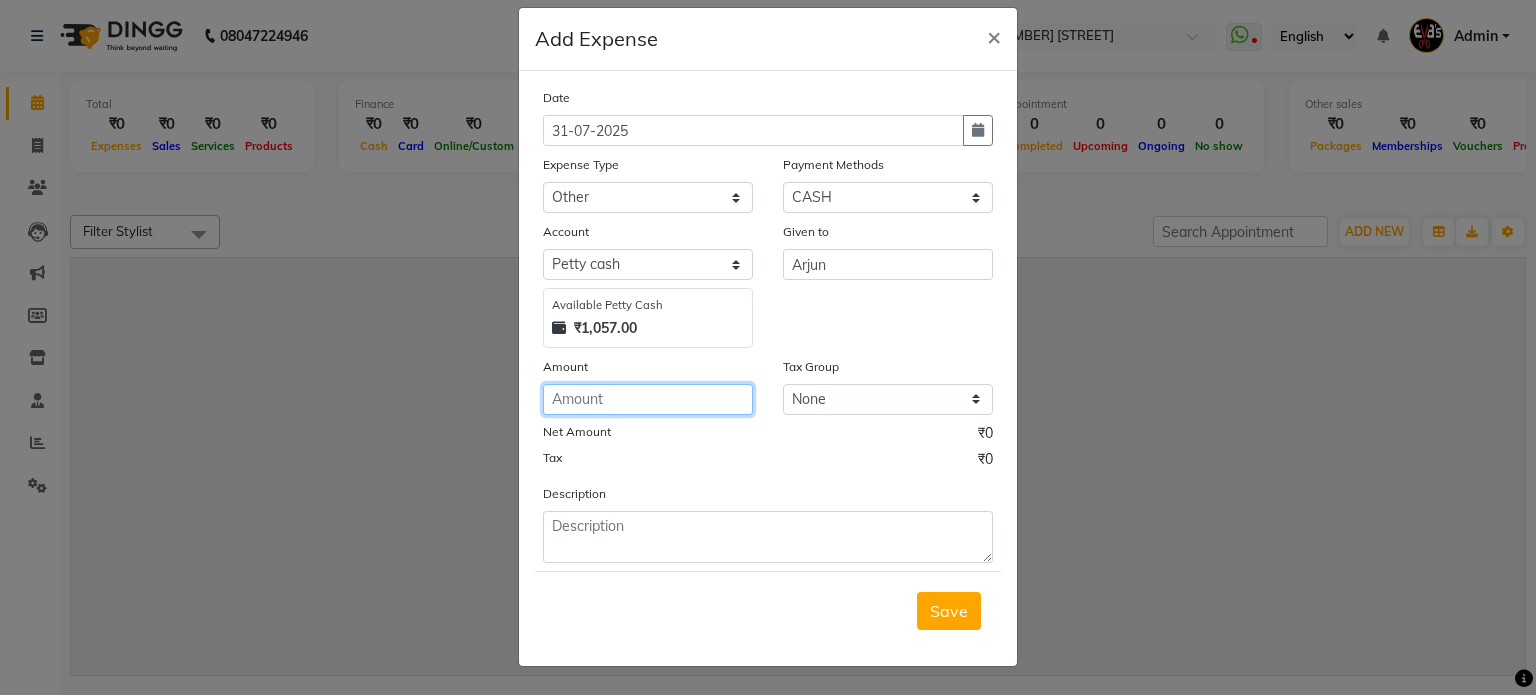 click 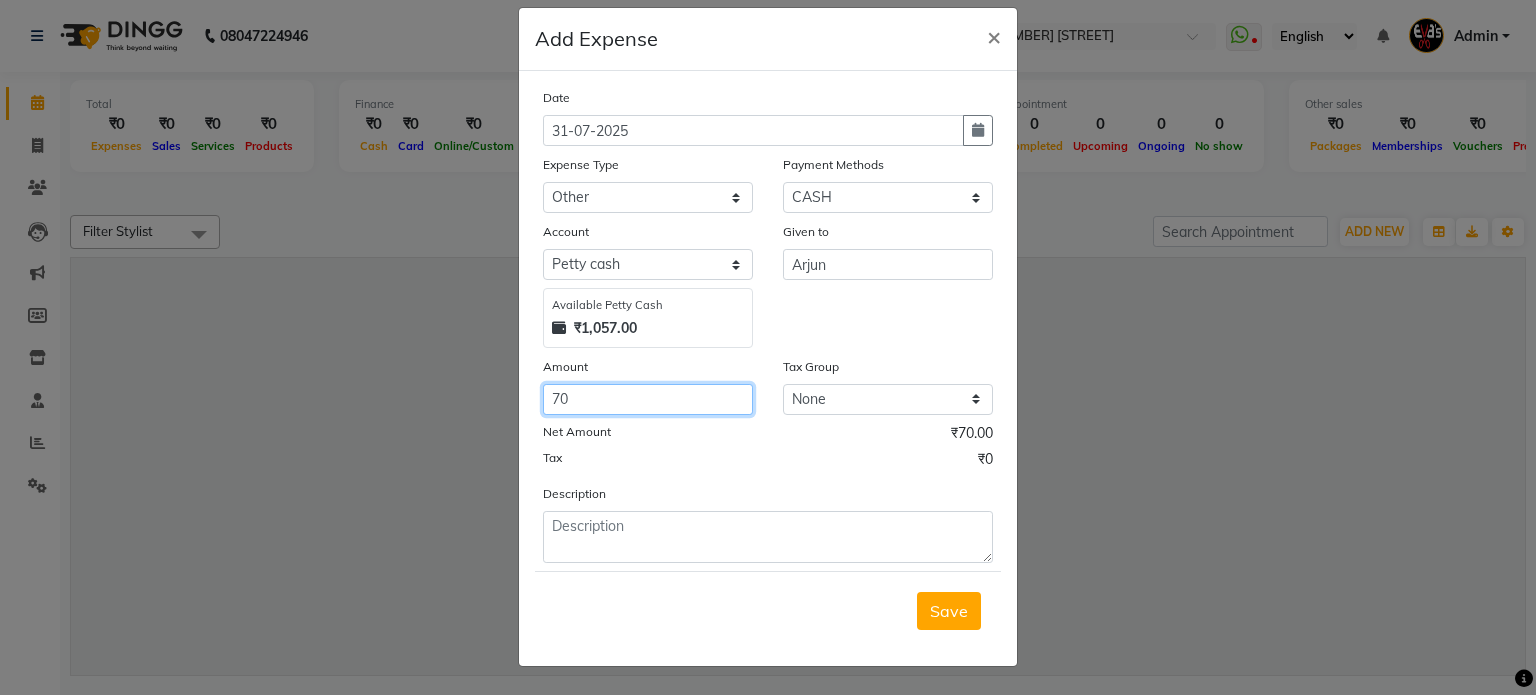 type on "70" 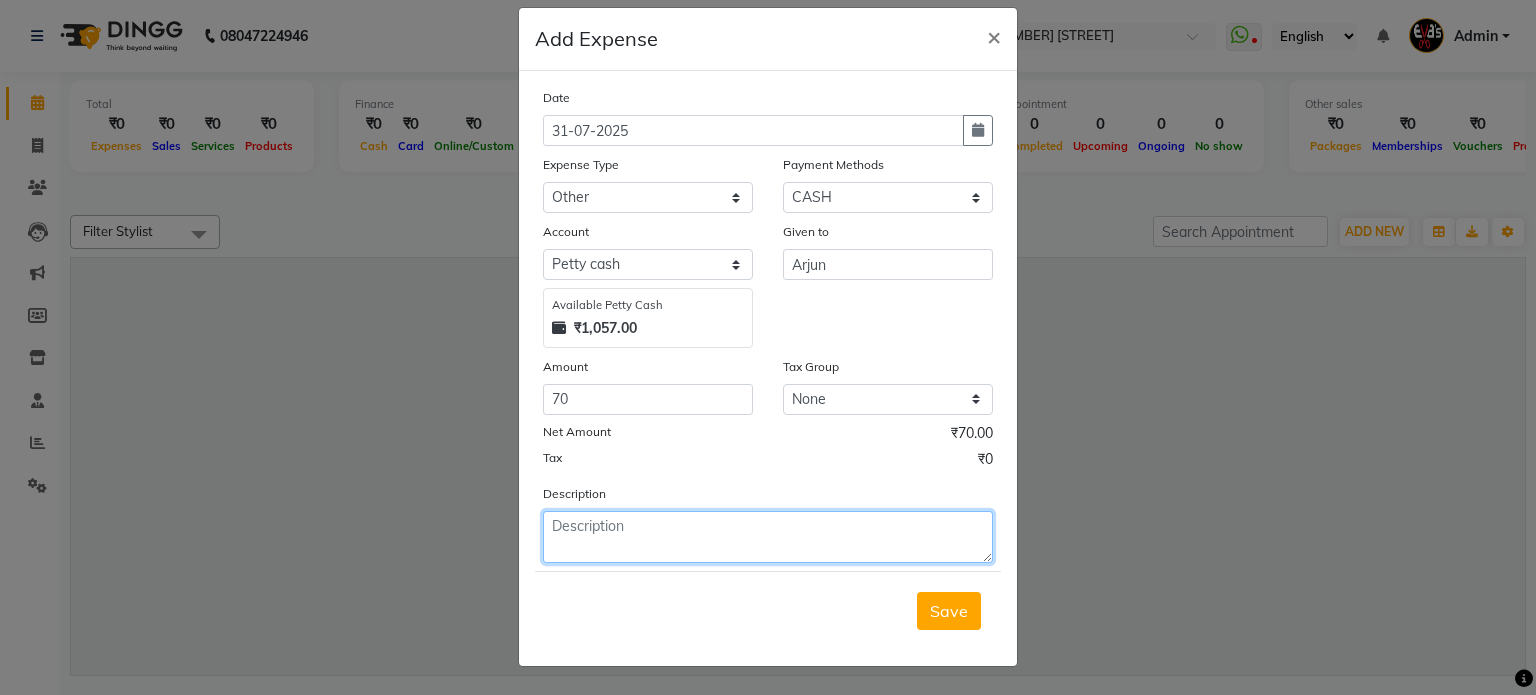 drag, startPoint x: 649, startPoint y: 532, endPoint x: 603, endPoint y: 511, distance: 50.566788 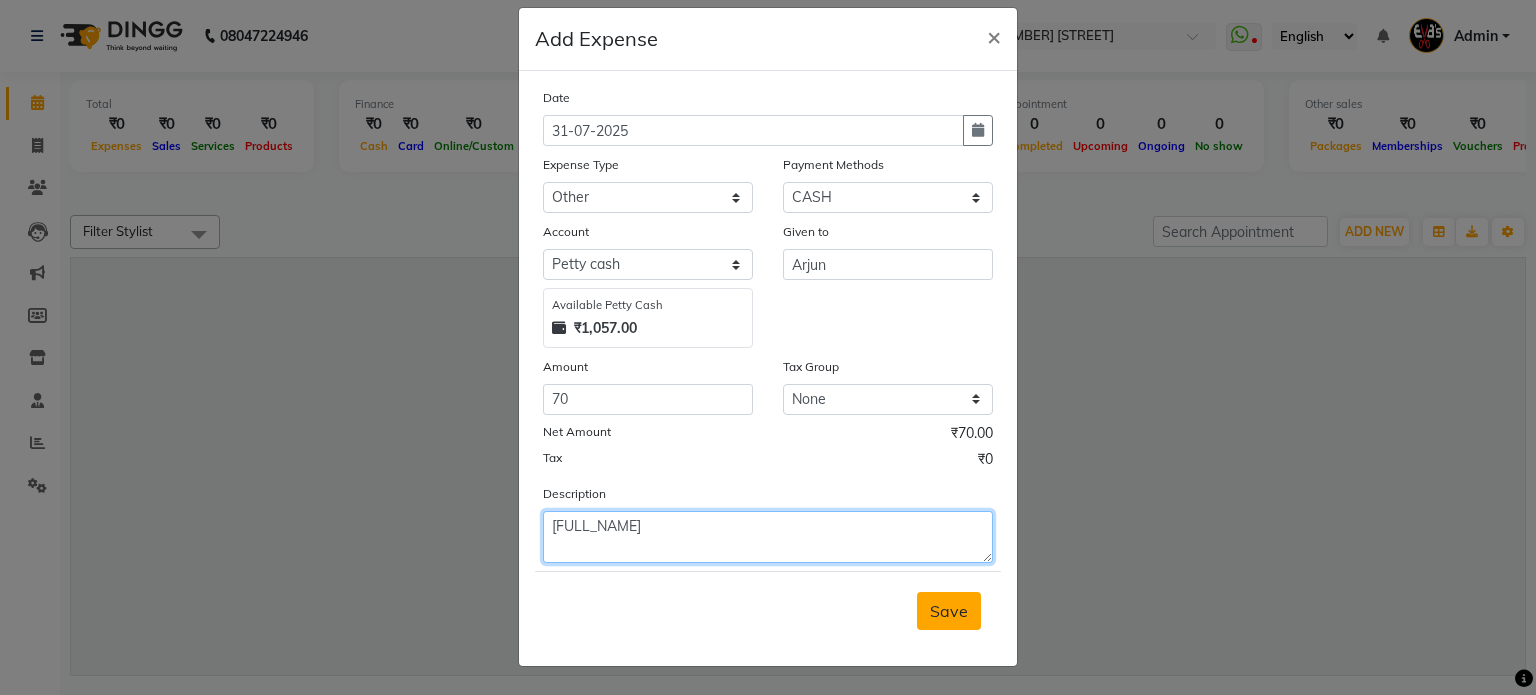 type on "[FULL_NAME]" 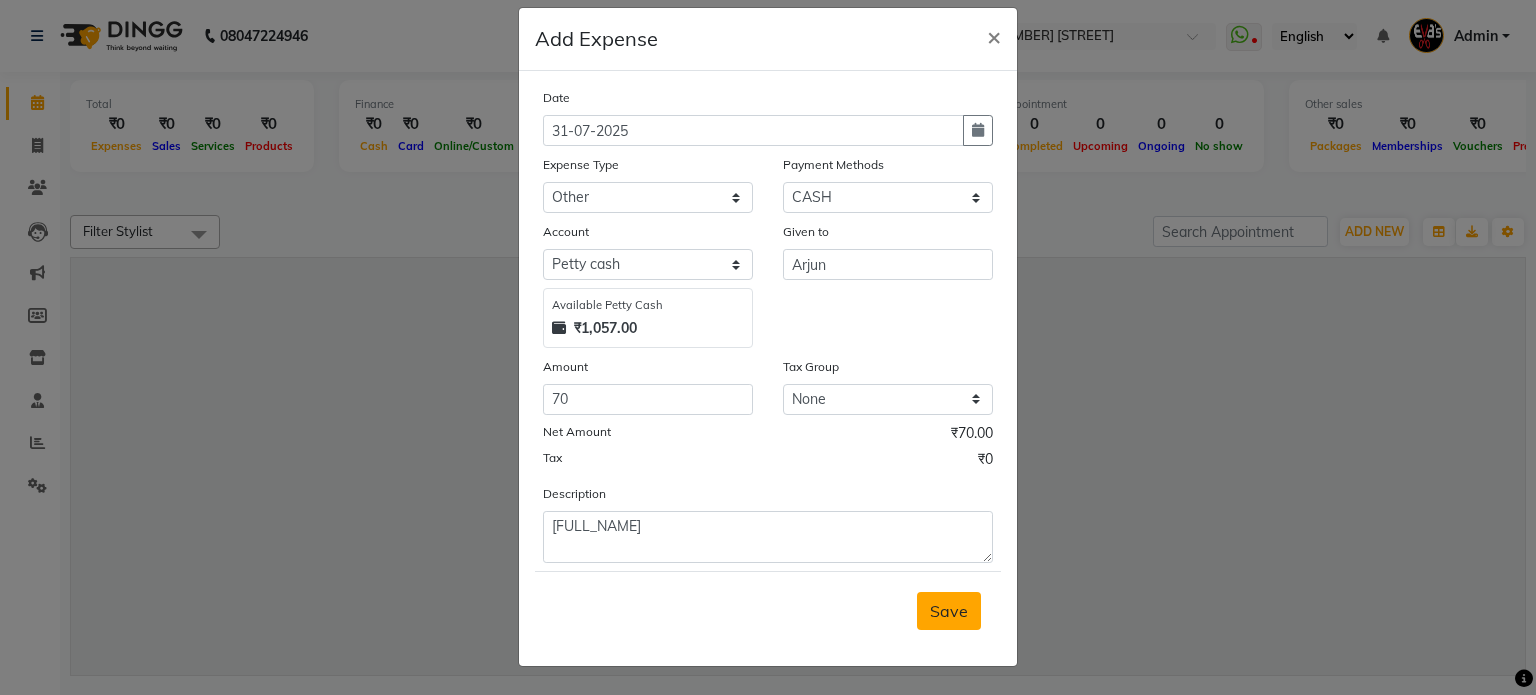 click on "Save" at bounding box center (949, 611) 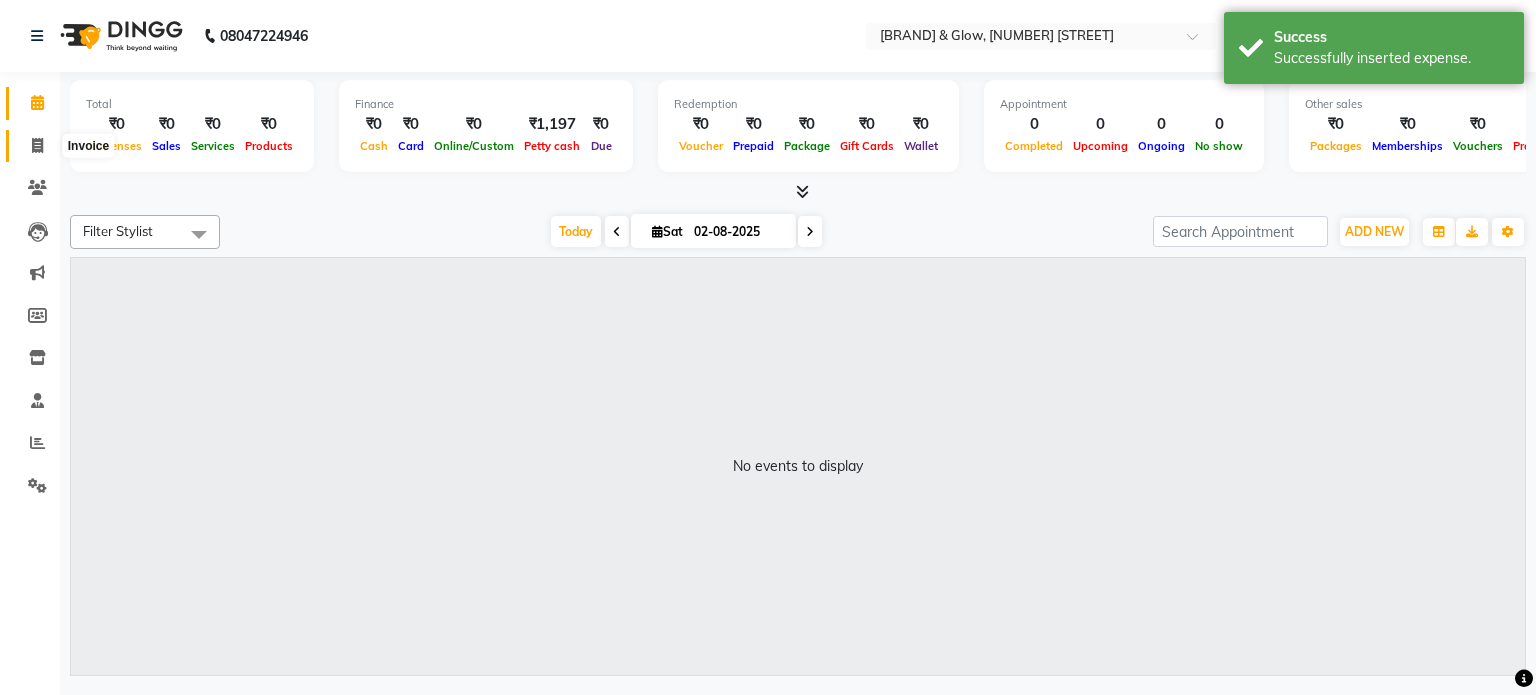 click 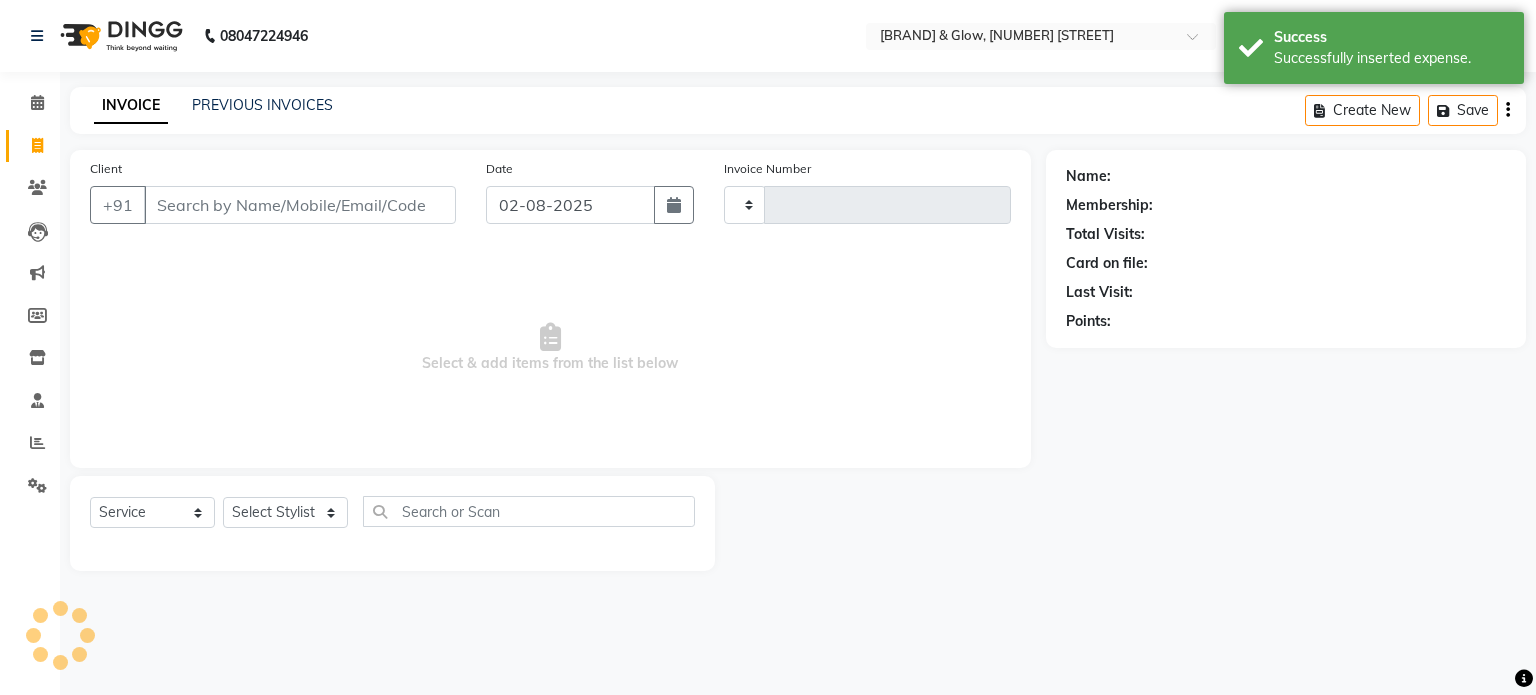 type on "380" 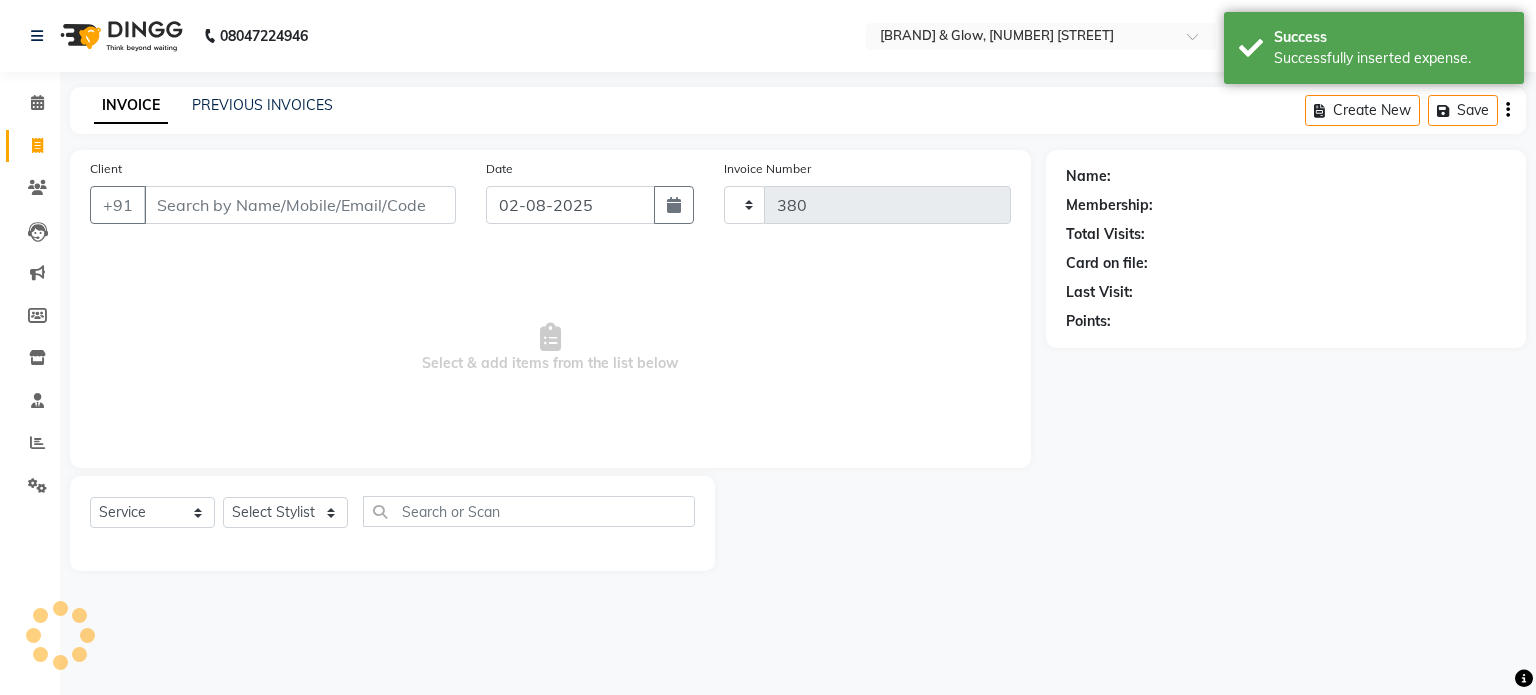 select on "6558" 